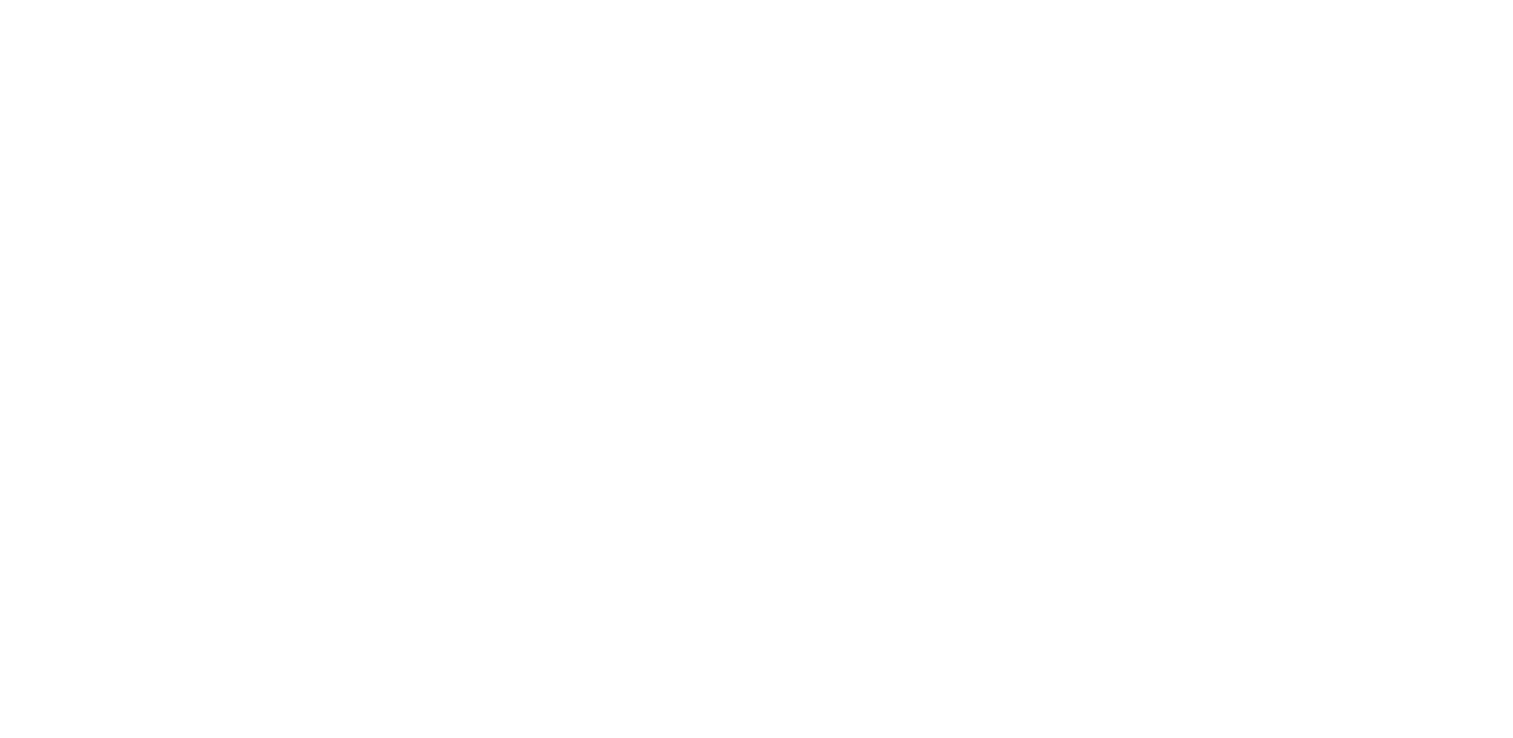scroll, scrollTop: 0, scrollLeft: 0, axis: both 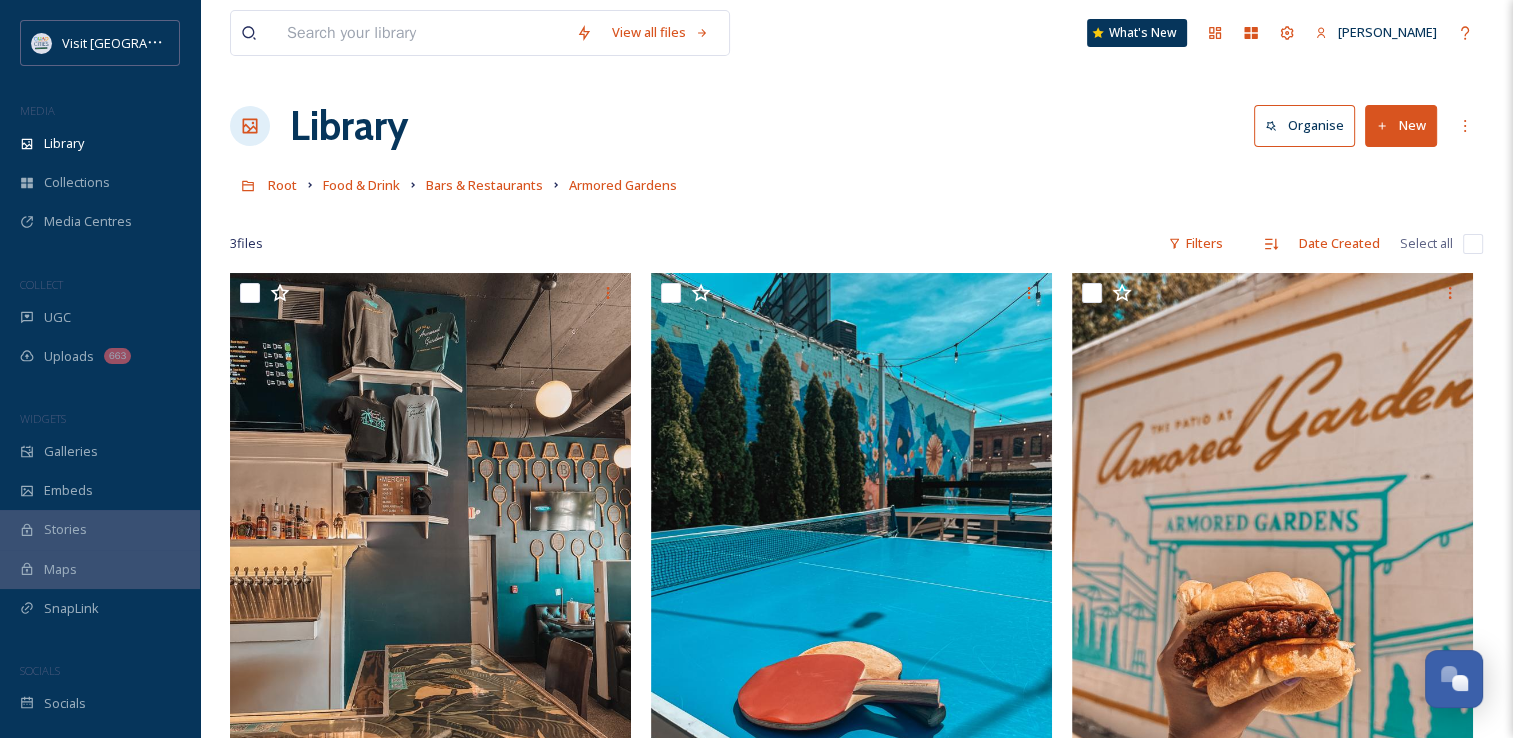 click at bounding box center (421, 33) 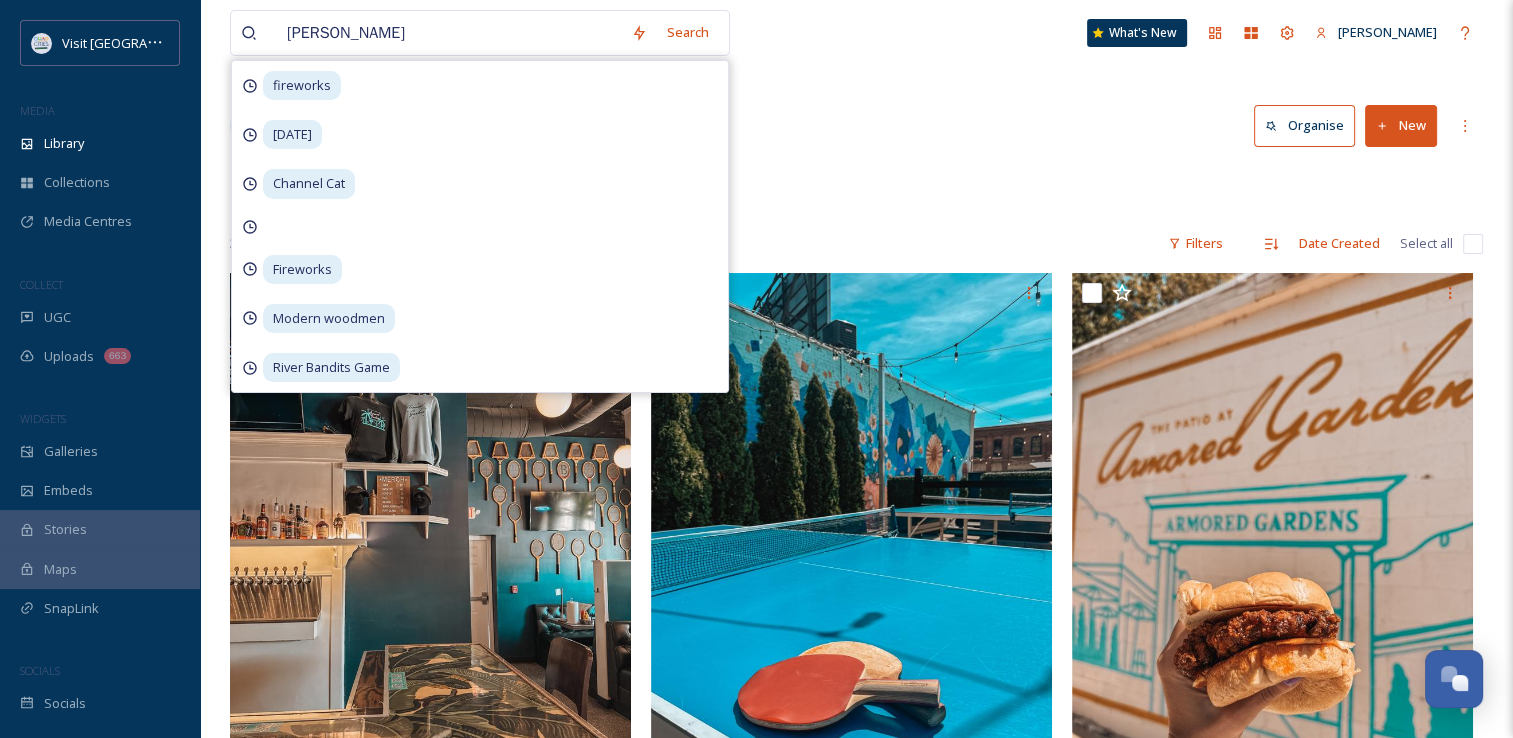 type on "[PERSON_NAME]" 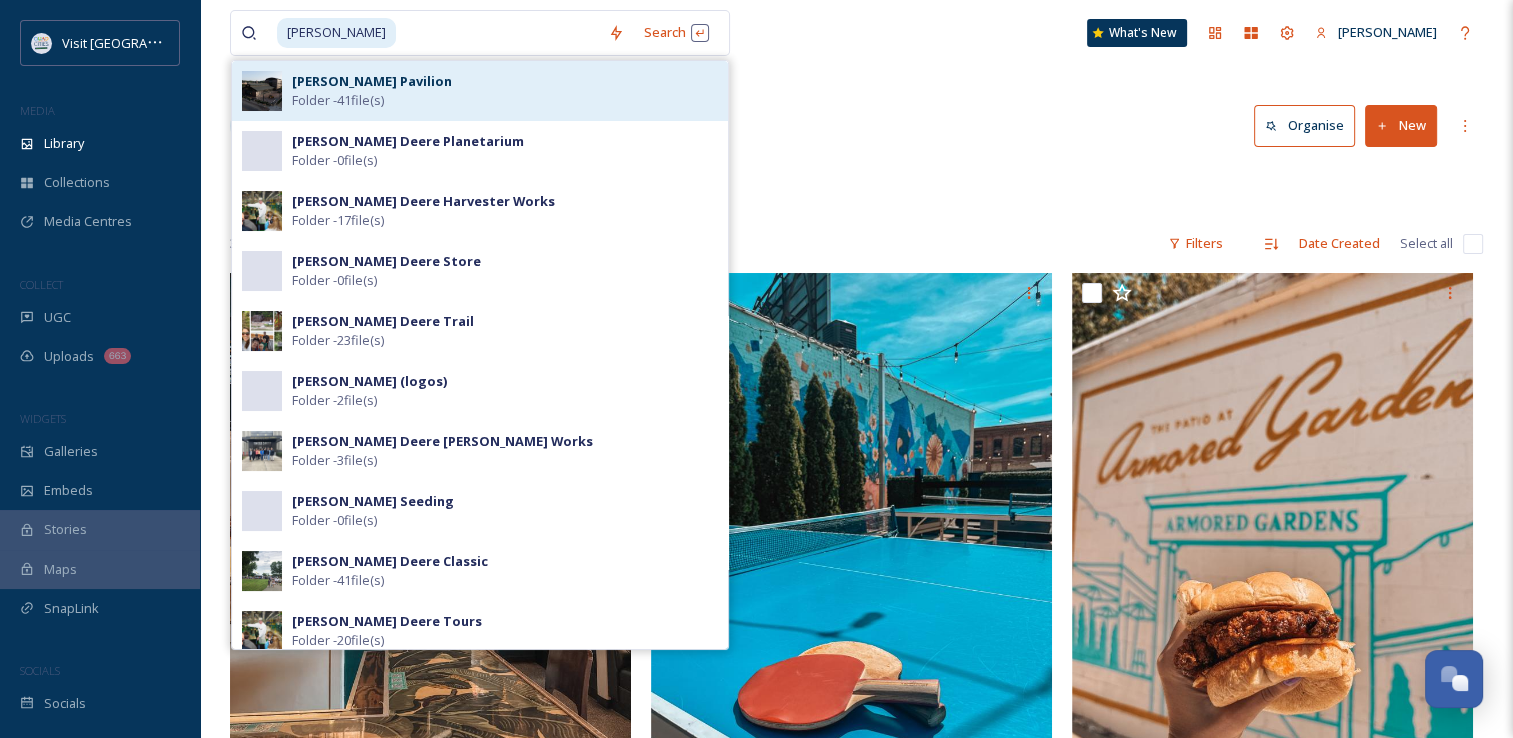 click on "[PERSON_NAME] Pavilion Folder  -  41  file(s)" at bounding box center [505, 91] 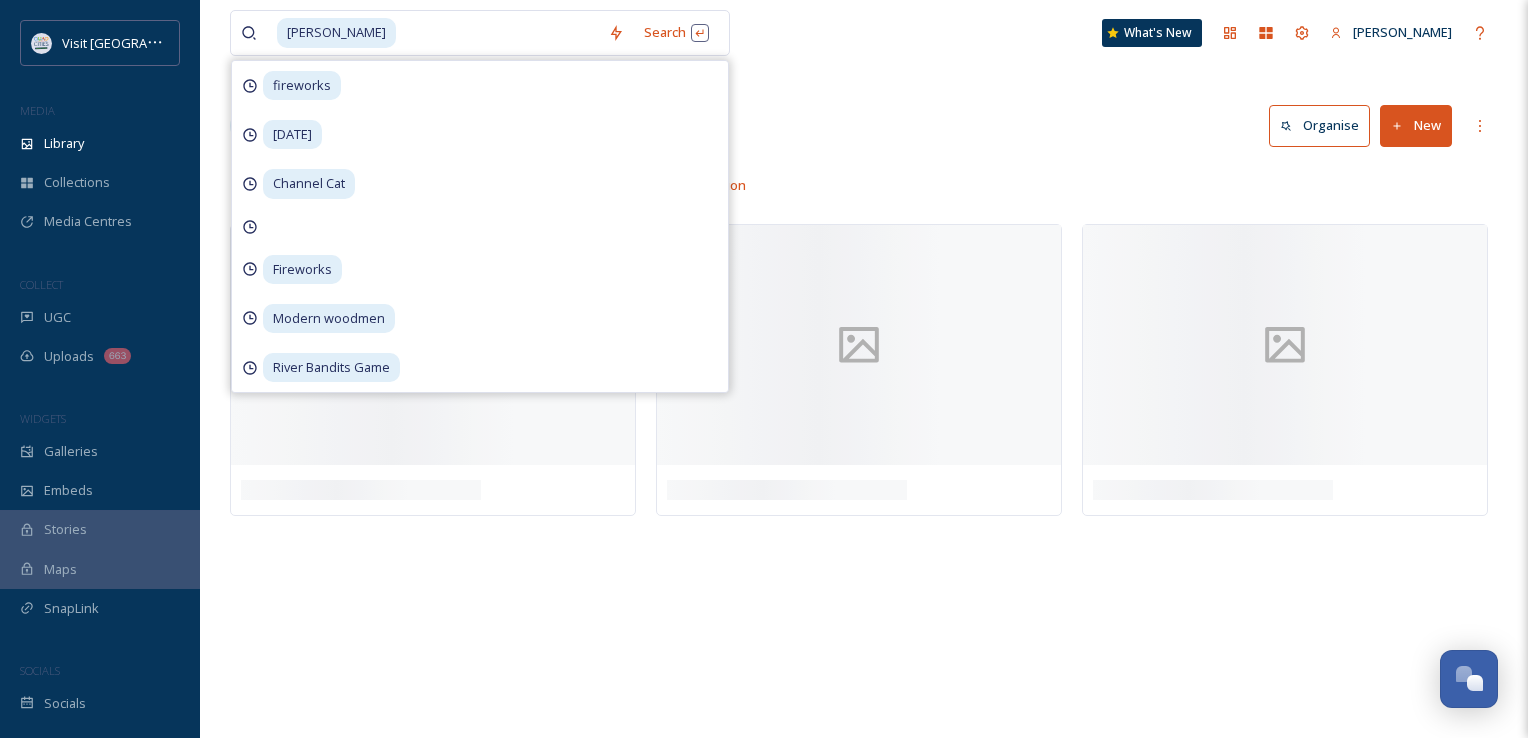 click on "Library Organise New" at bounding box center (864, 126) 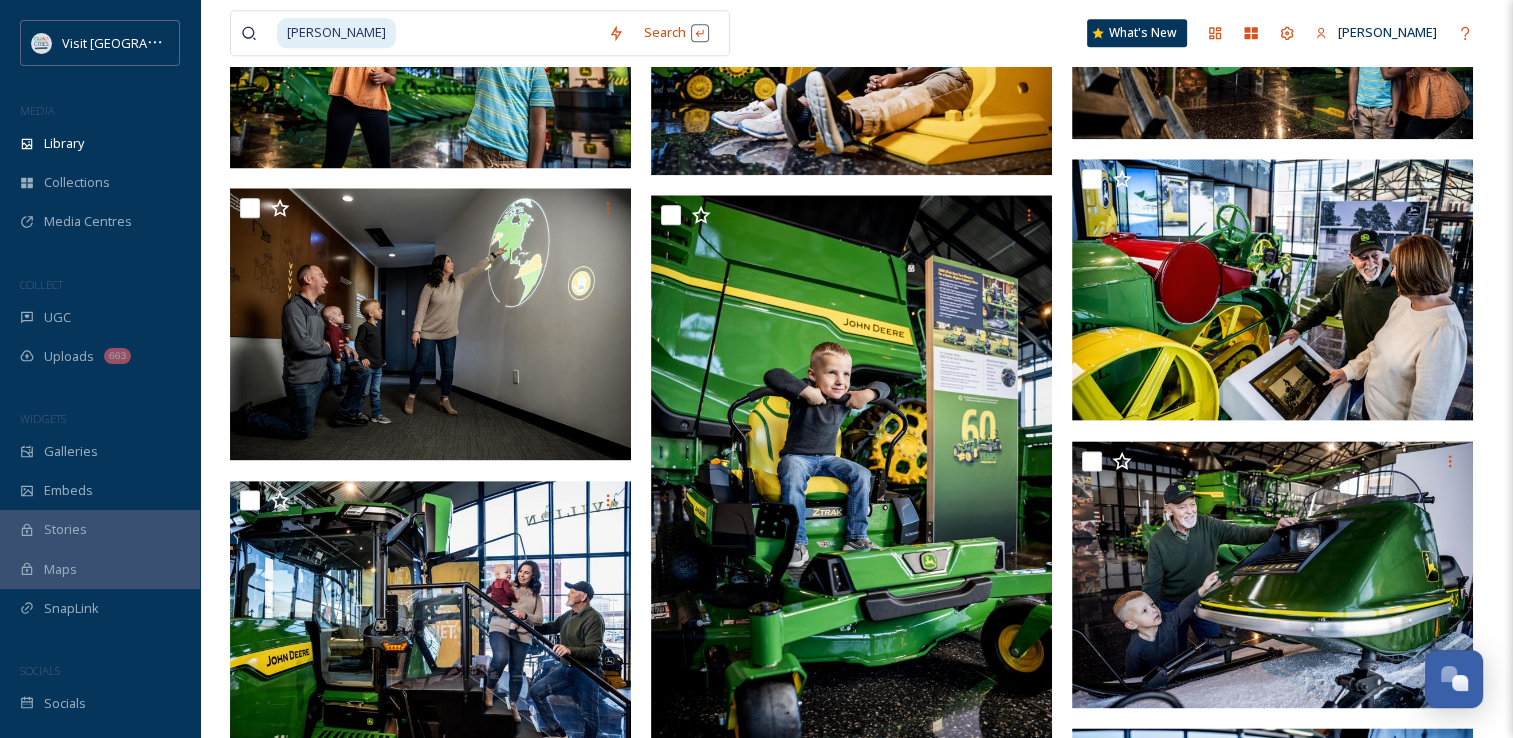 scroll, scrollTop: 2481, scrollLeft: 0, axis: vertical 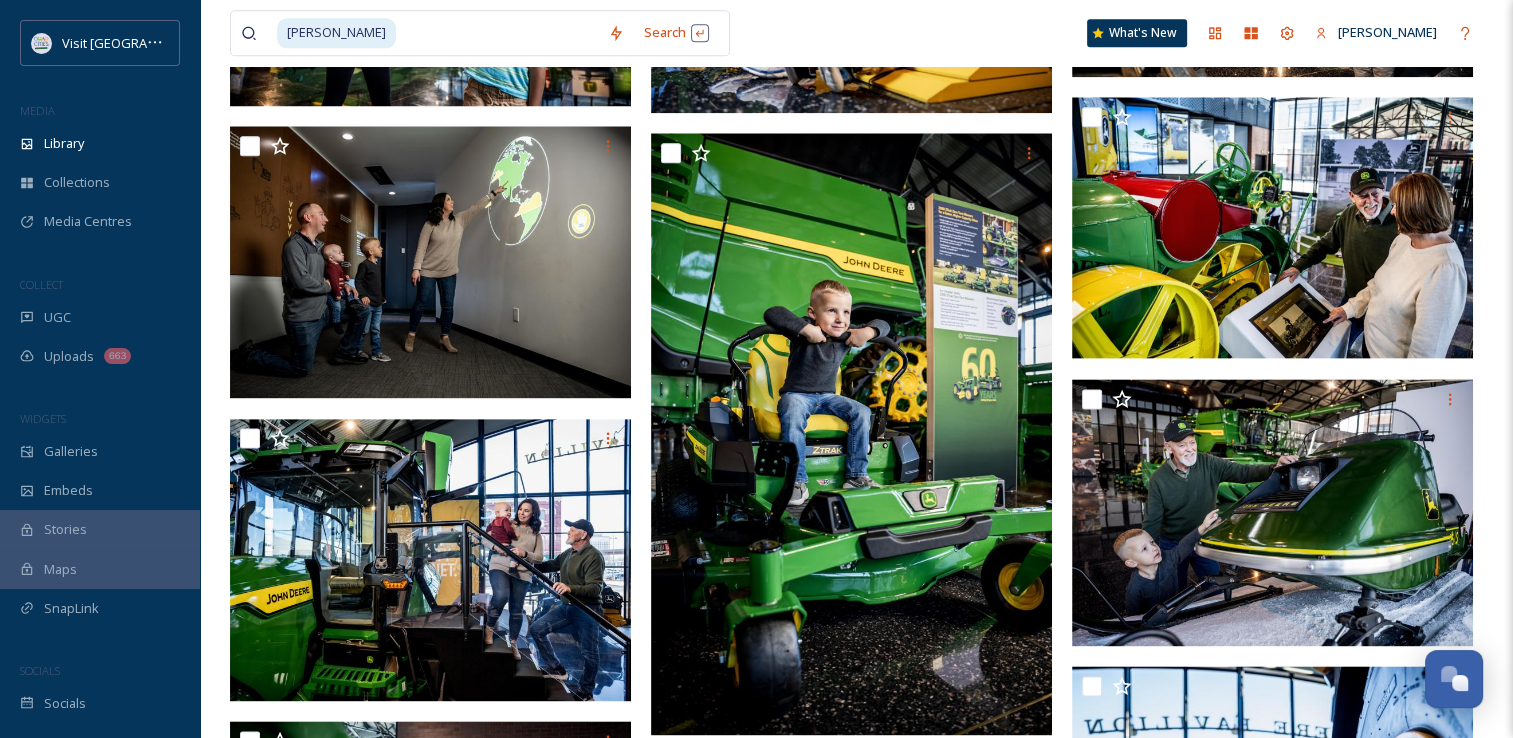 click on "[PERSON_NAME] Search What's New [PERSON_NAME]" at bounding box center [856, 33] 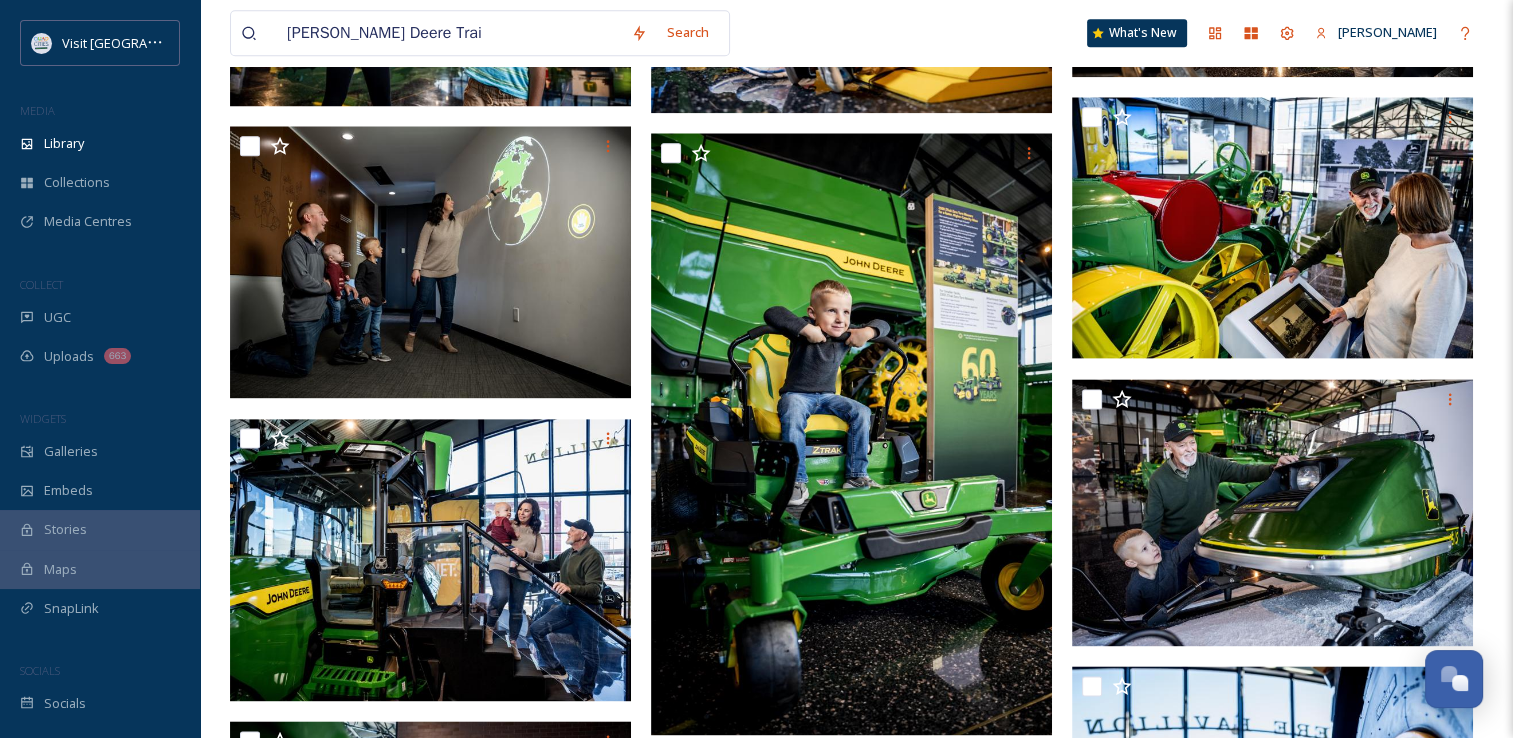 type on "[PERSON_NAME] Deere Trail" 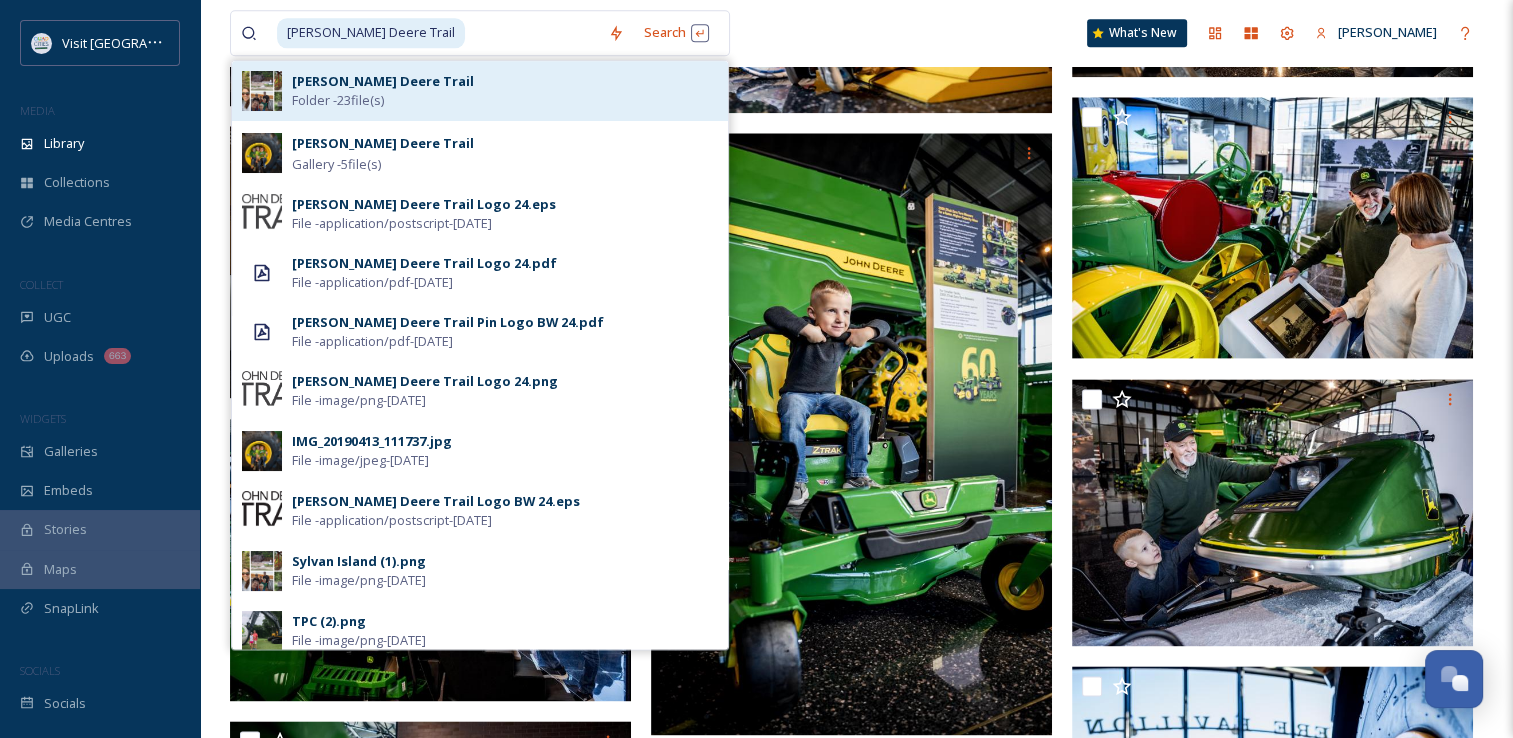 click on "Folder  -  23  file(s)" at bounding box center (338, 100) 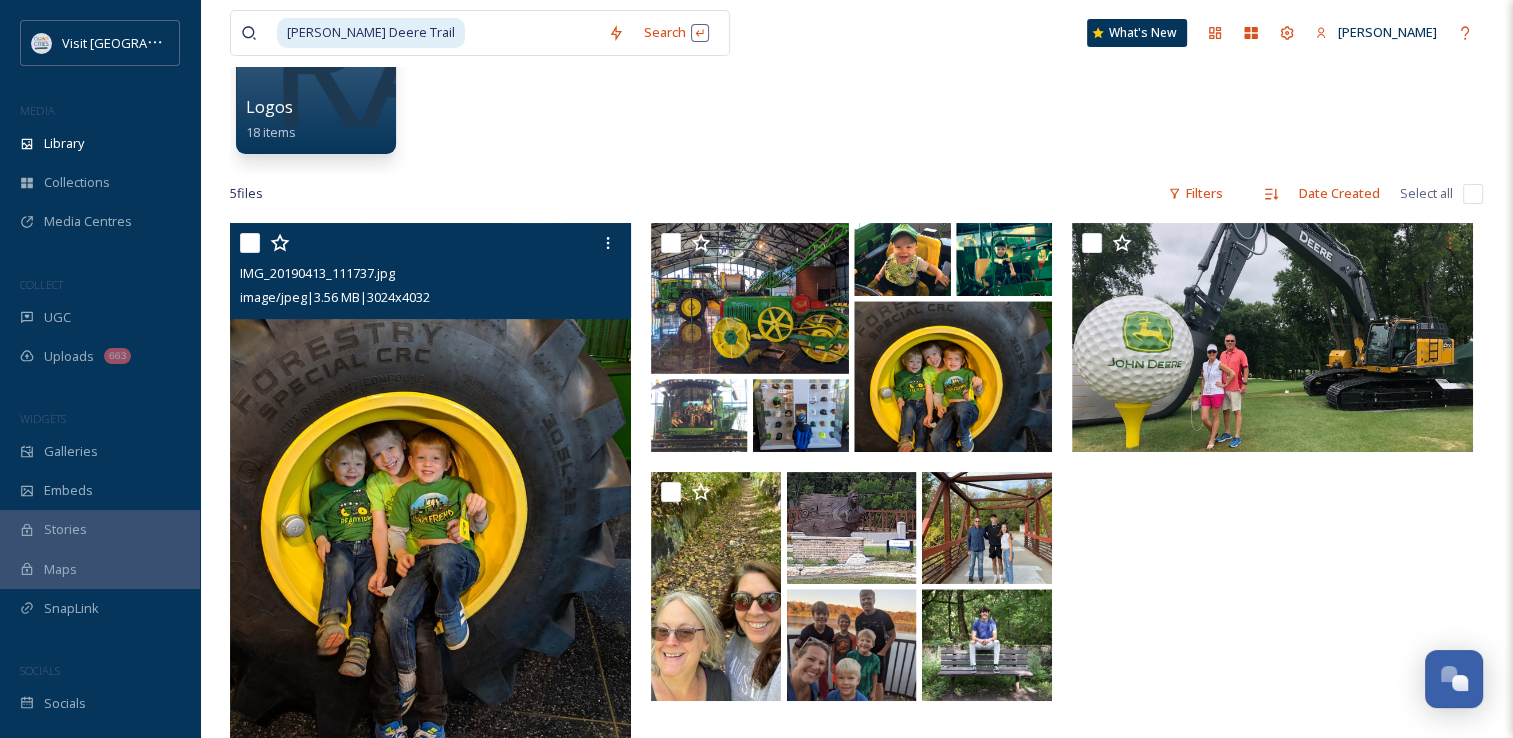 scroll, scrollTop: 520, scrollLeft: 0, axis: vertical 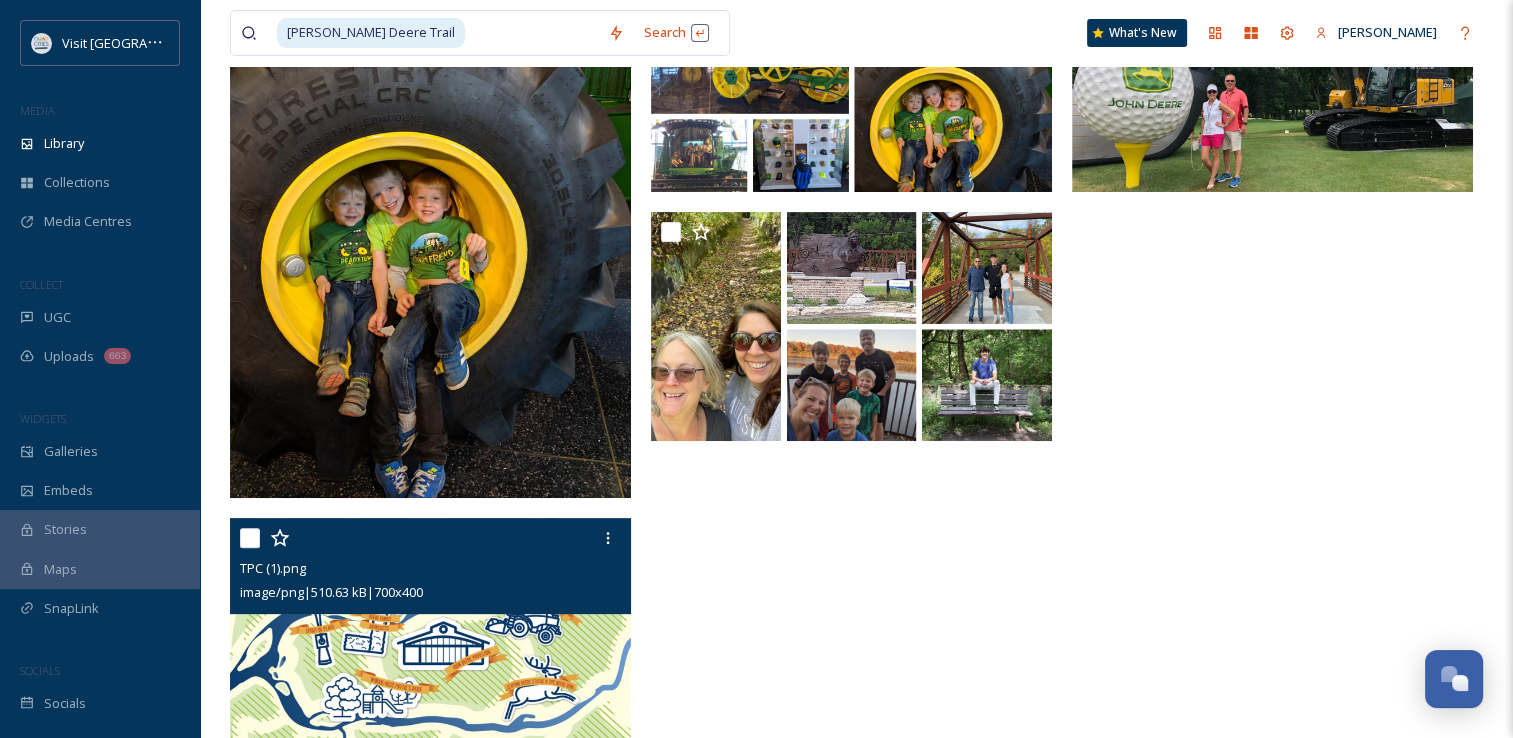 click at bounding box center (430, 632) 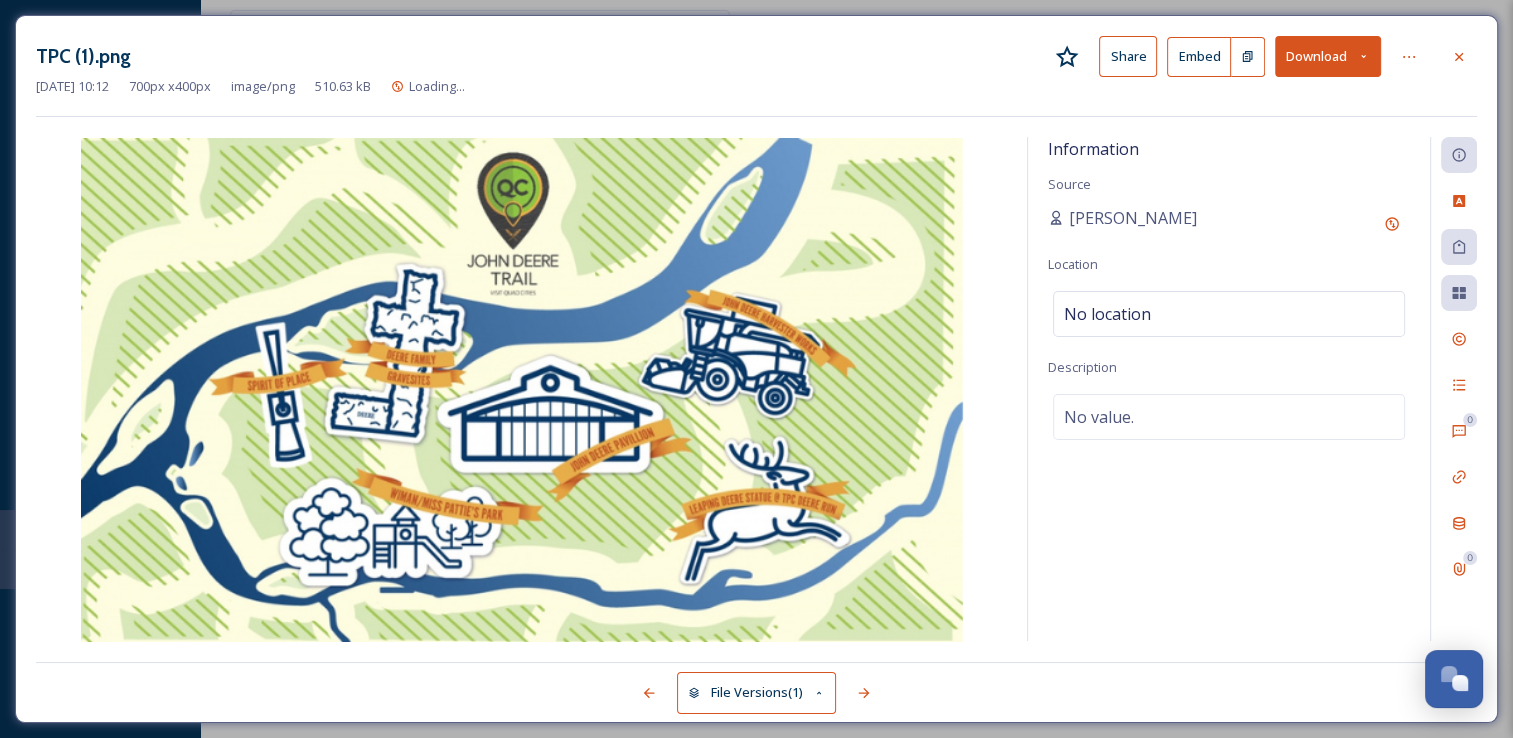 scroll, scrollTop: 483, scrollLeft: 0, axis: vertical 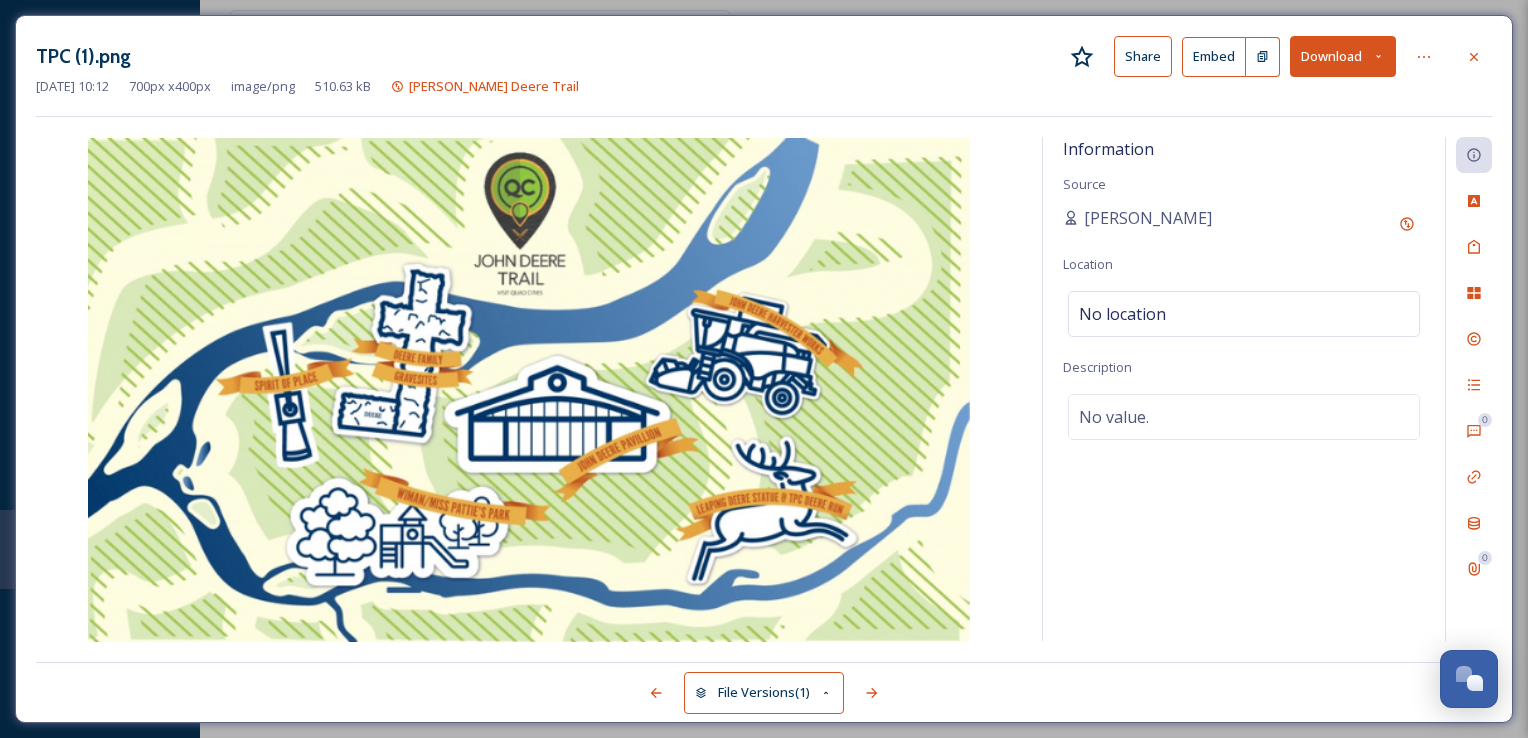 click on "File Versions  (1)" at bounding box center (764, 692) 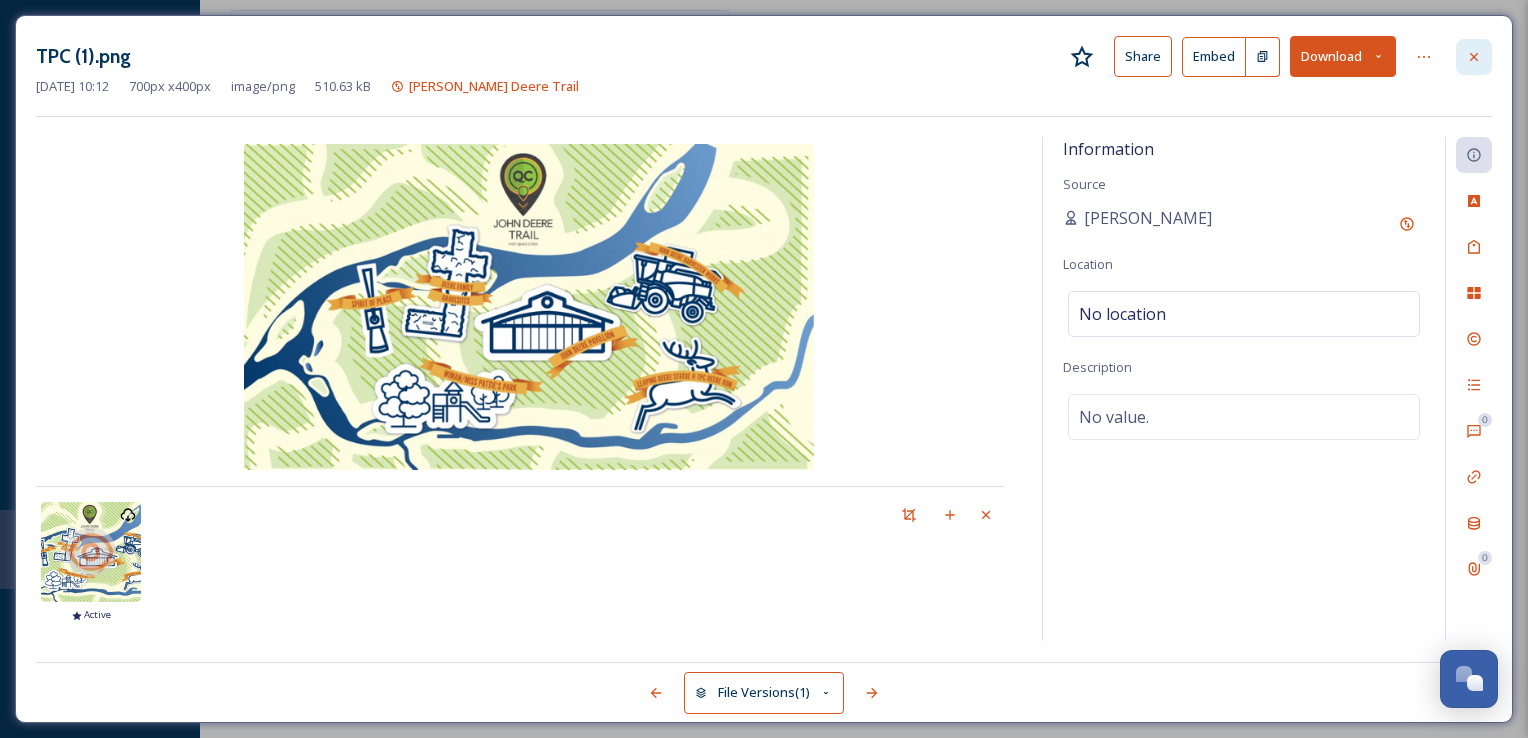 click 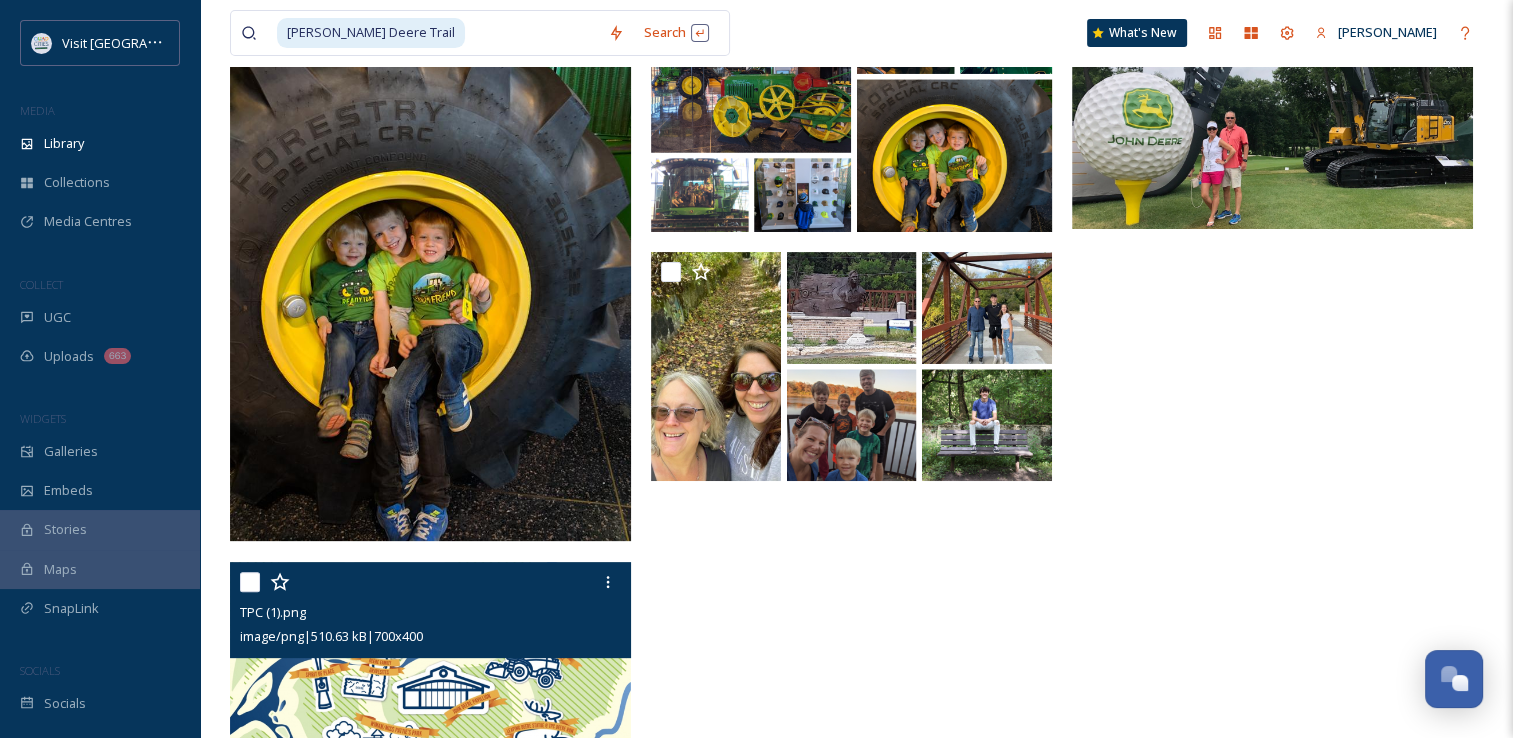 click at bounding box center (430, 676) 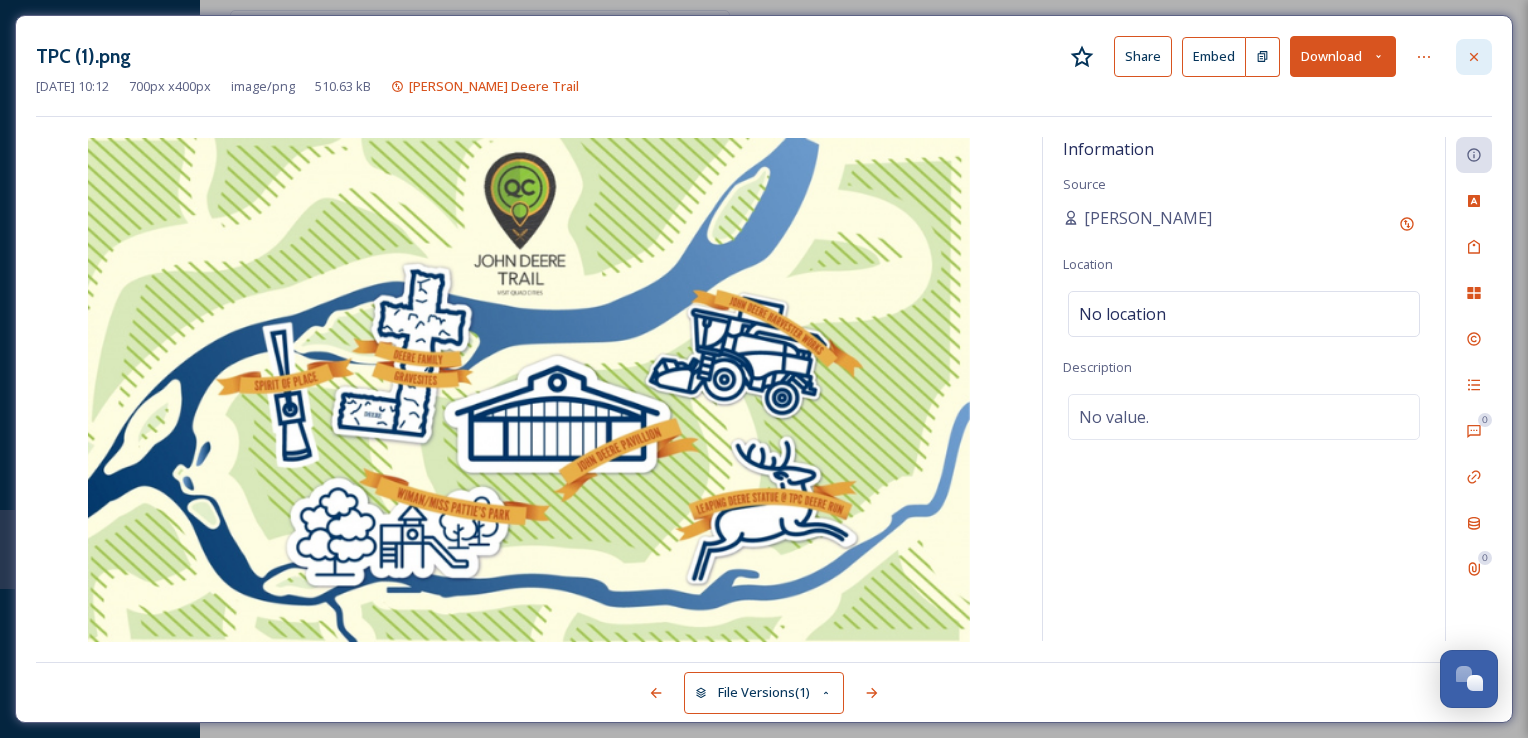click 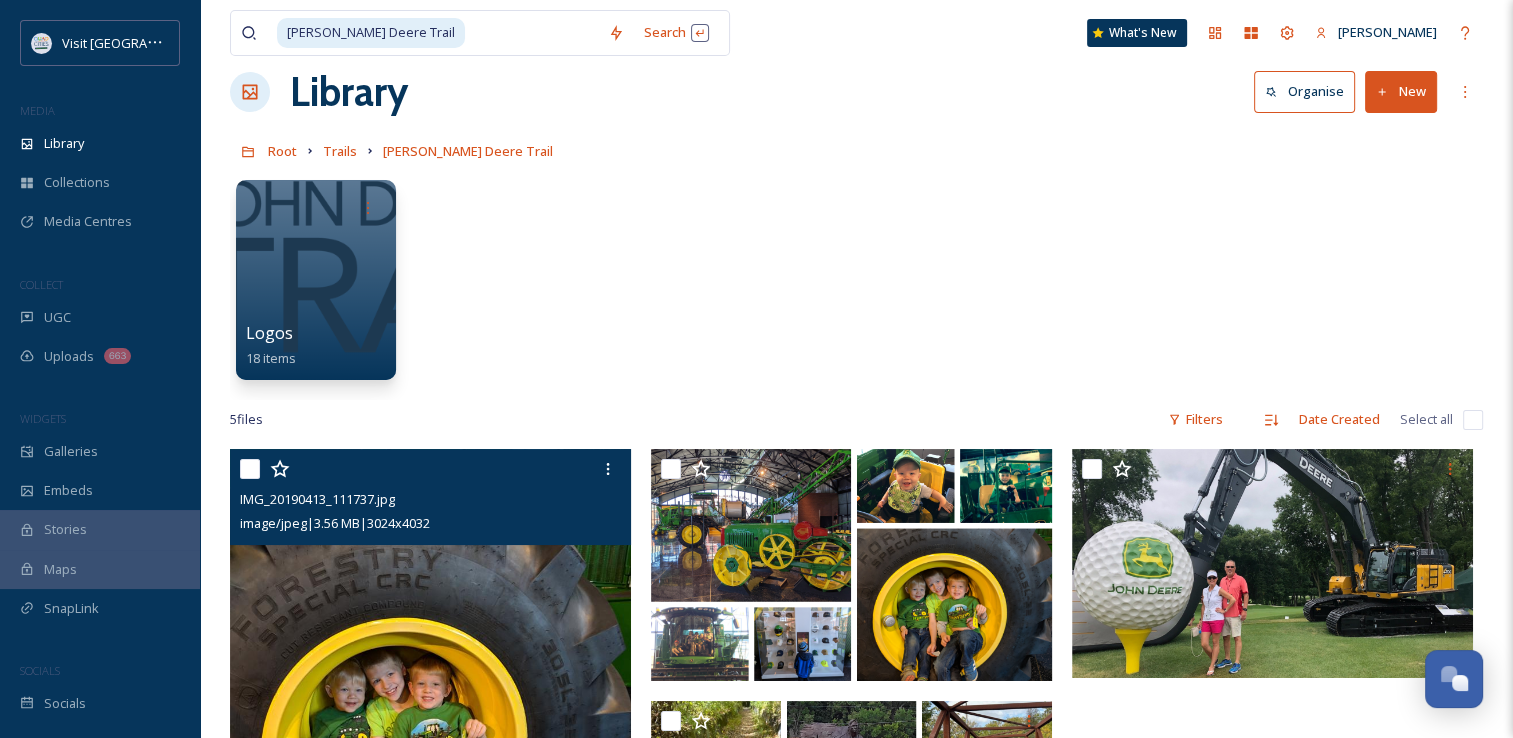 scroll, scrollTop: 8, scrollLeft: 0, axis: vertical 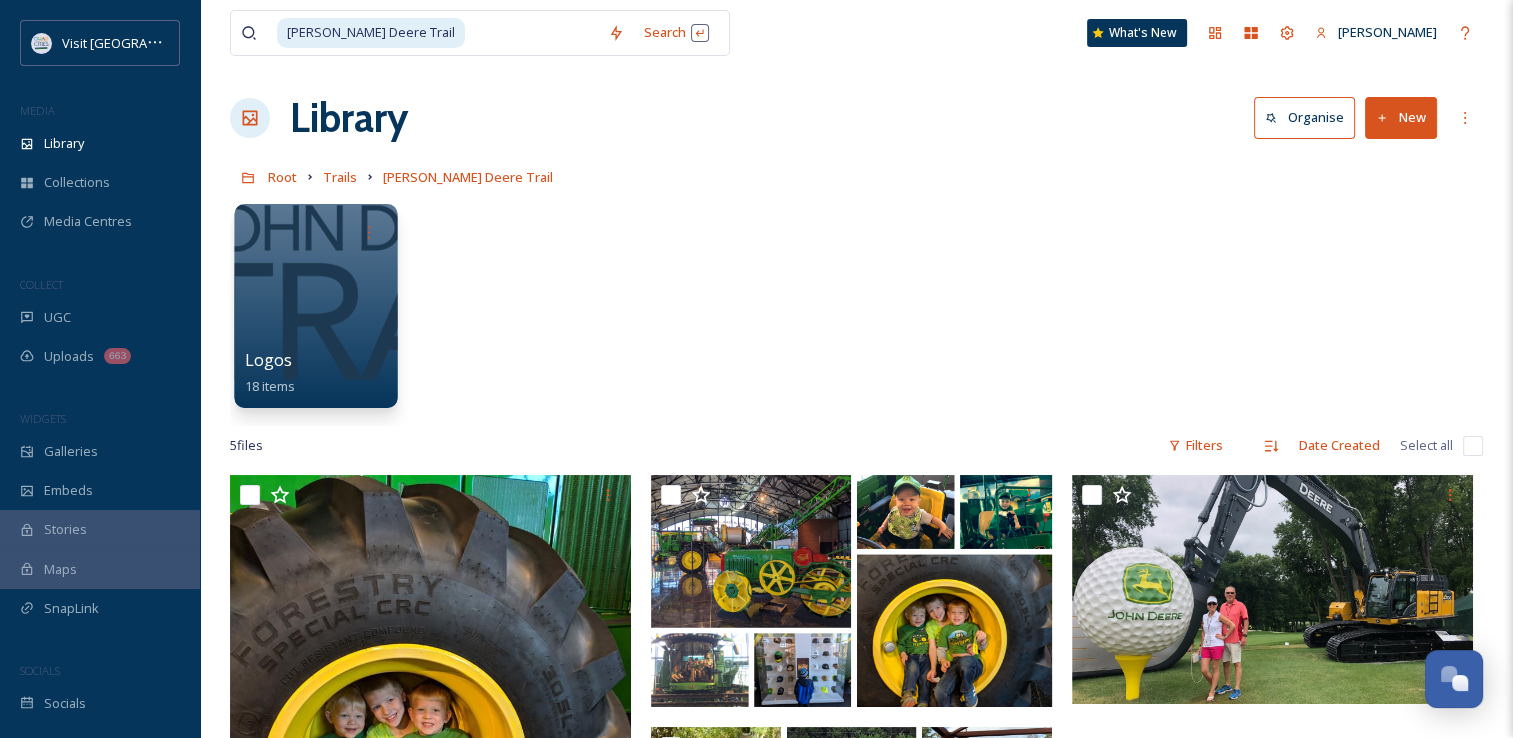 click at bounding box center [315, 306] 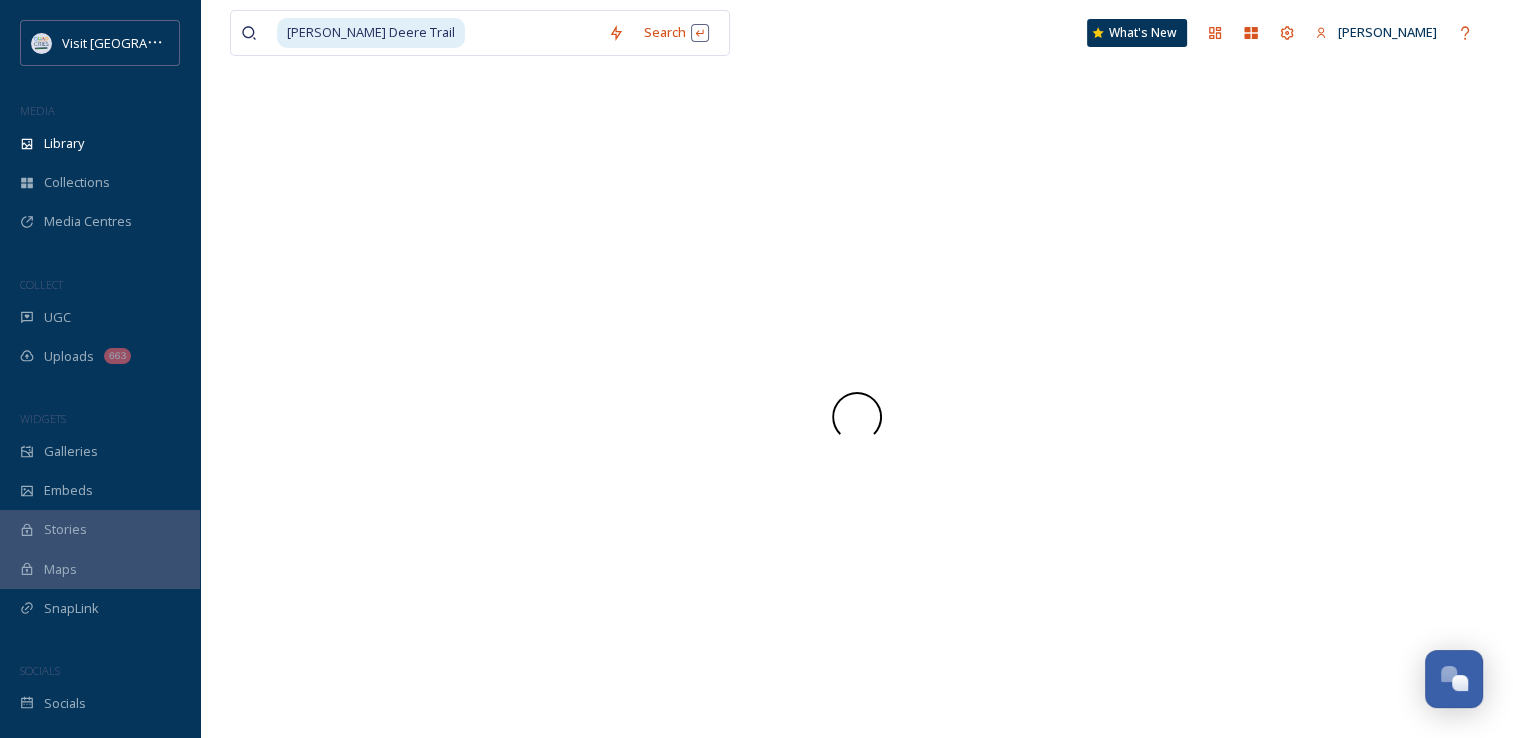 scroll, scrollTop: 0, scrollLeft: 0, axis: both 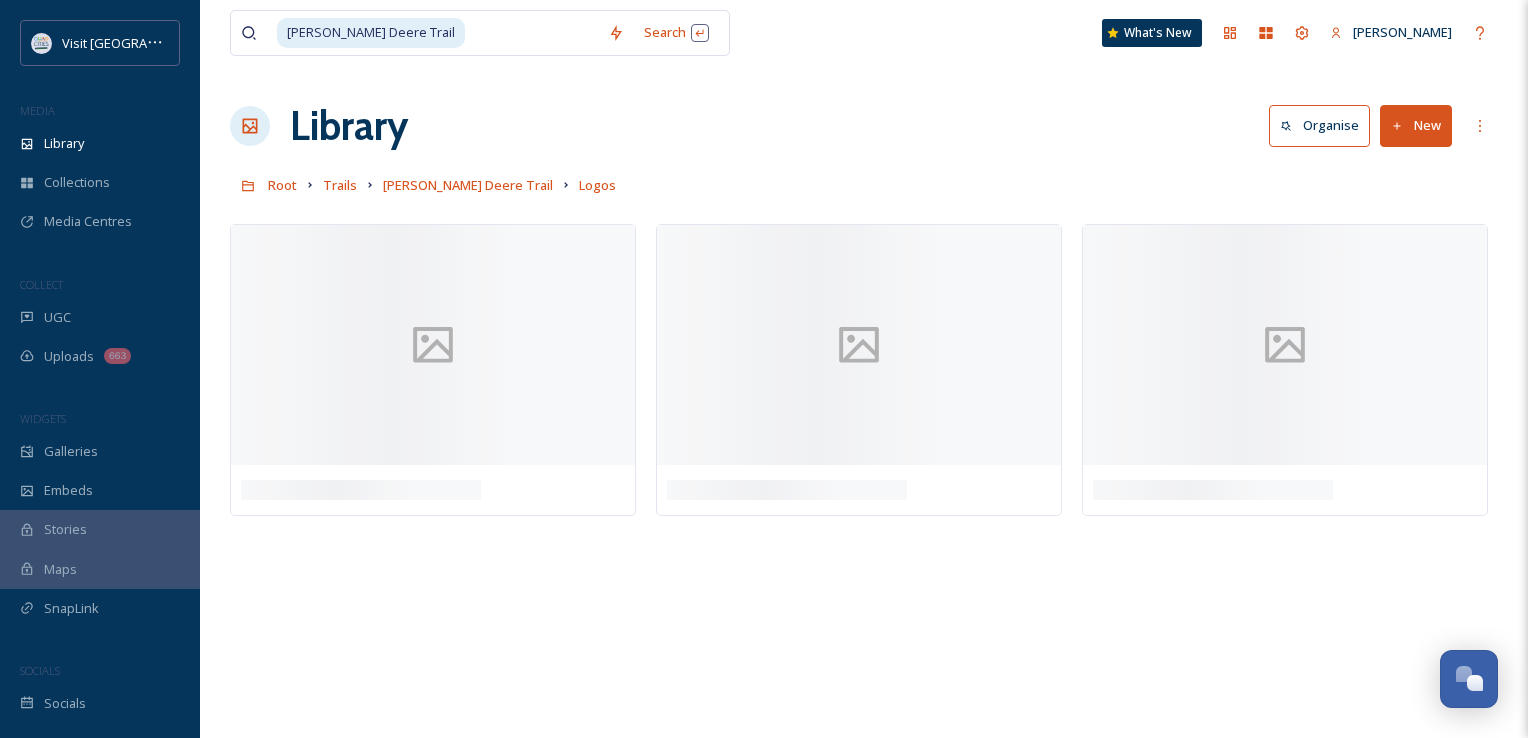 drag, startPoint x: 435, startPoint y: 27, endPoint x: 166, endPoint y: -17, distance: 272.57477 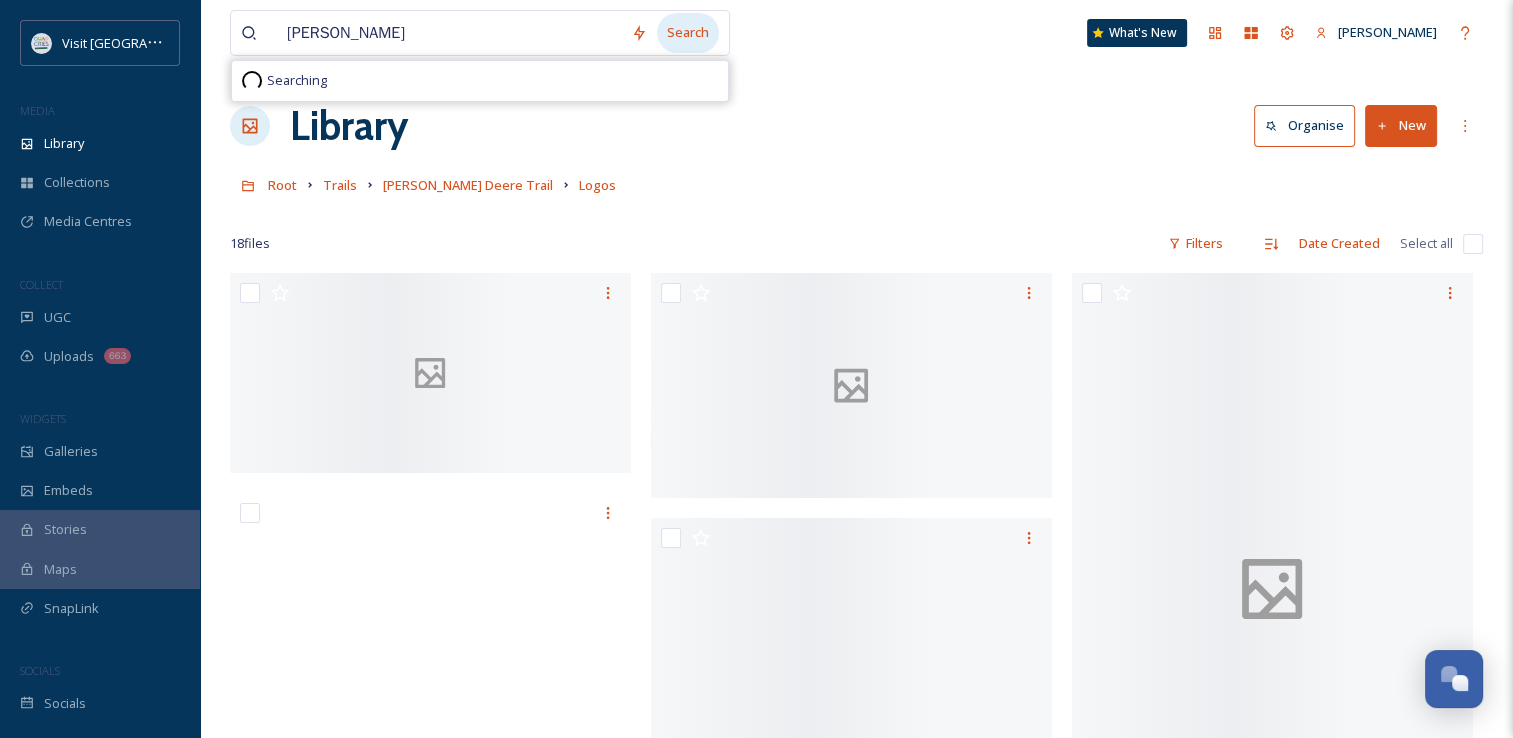 type on "[PERSON_NAME]" 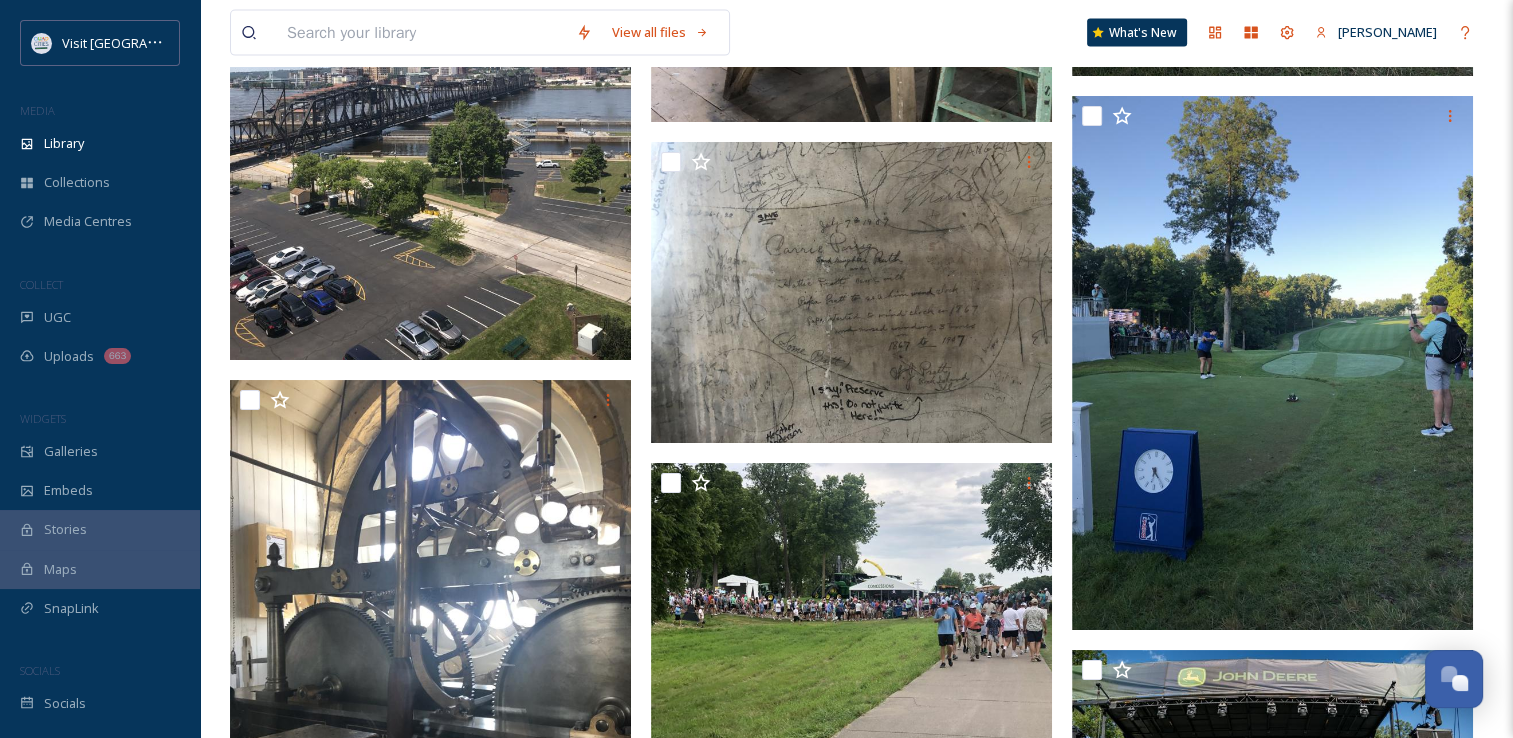 scroll, scrollTop: 4400, scrollLeft: 0, axis: vertical 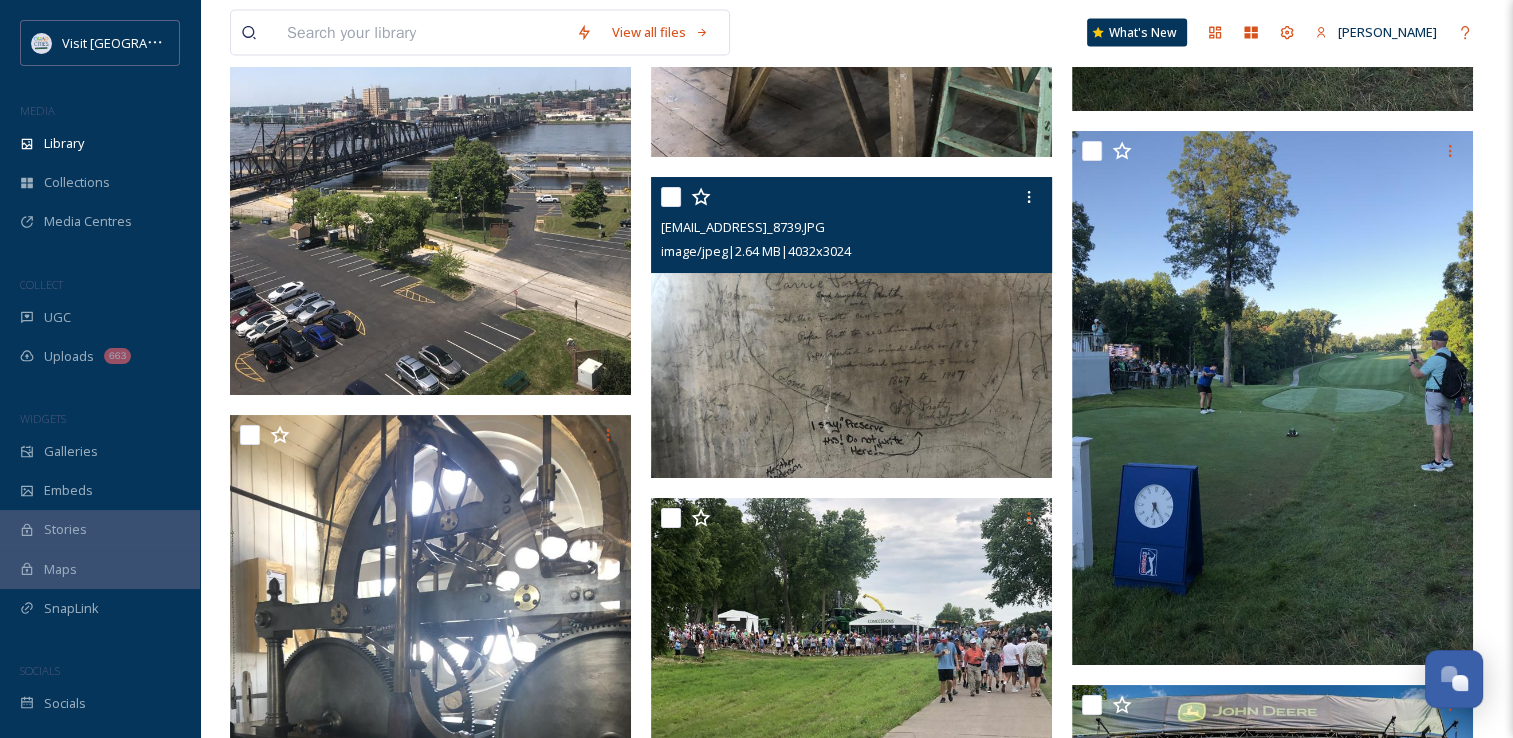 click at bounding box center [851, 327] 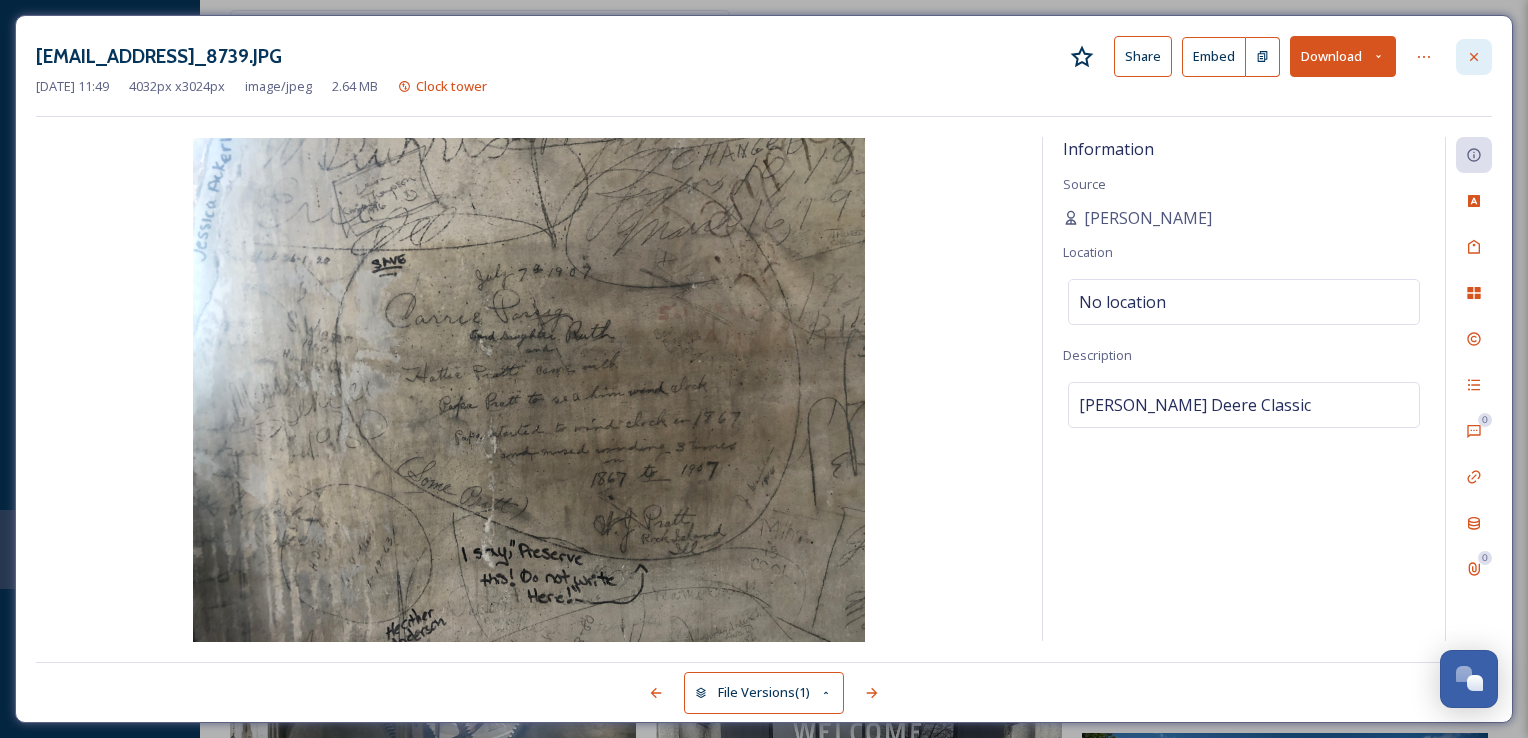 click 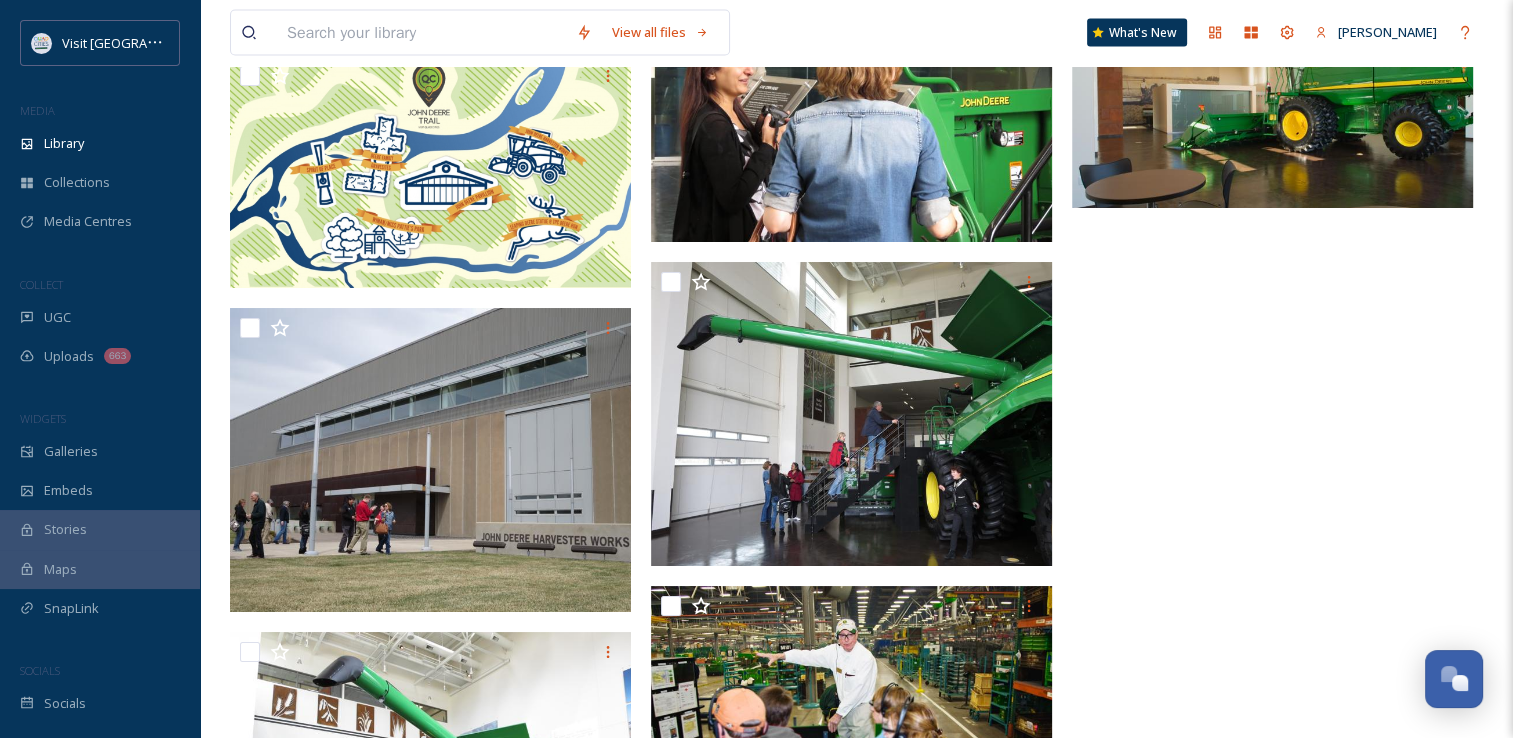 scroll, scrollTop: 11560, scrollLeft: 0, axis: vertical 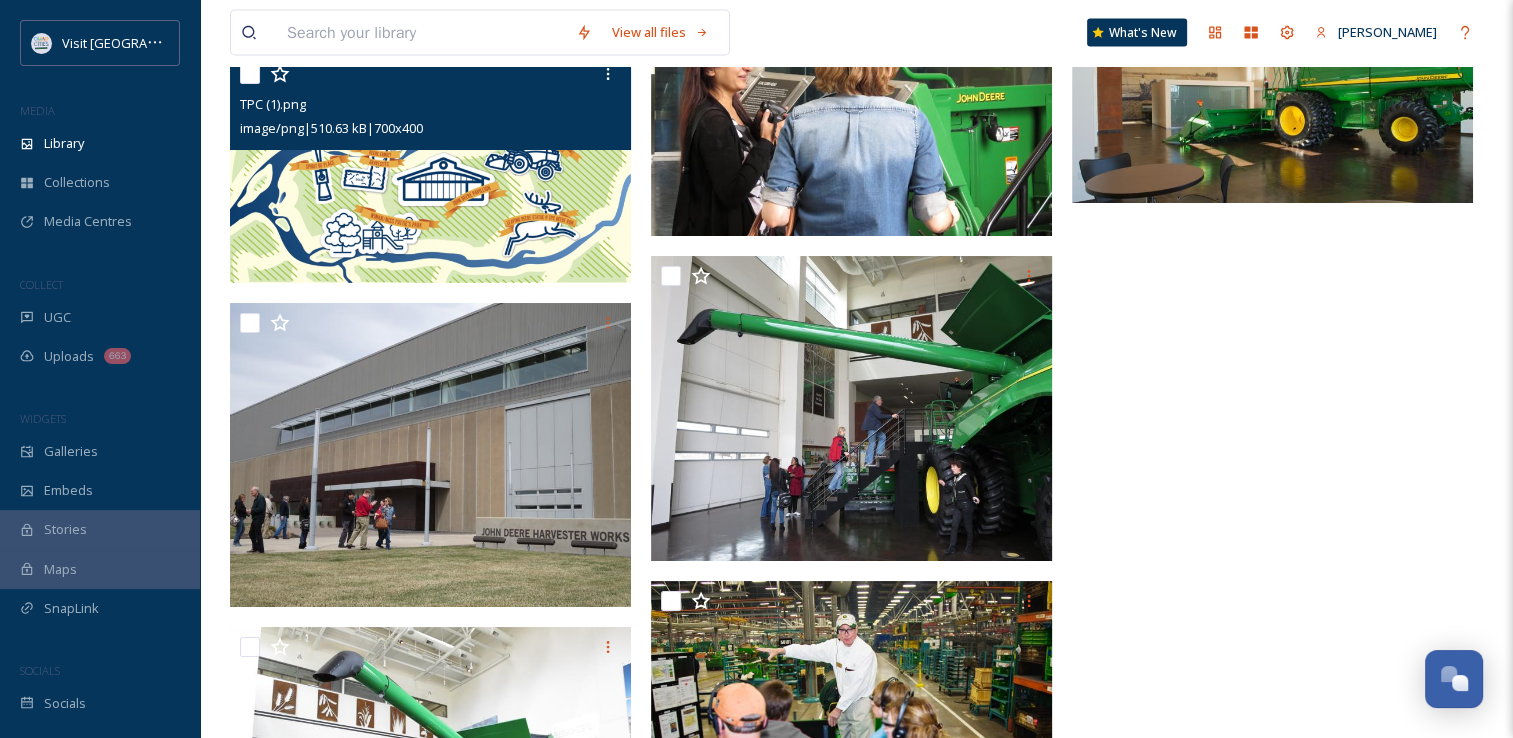 click at bounding box center [430, 168] 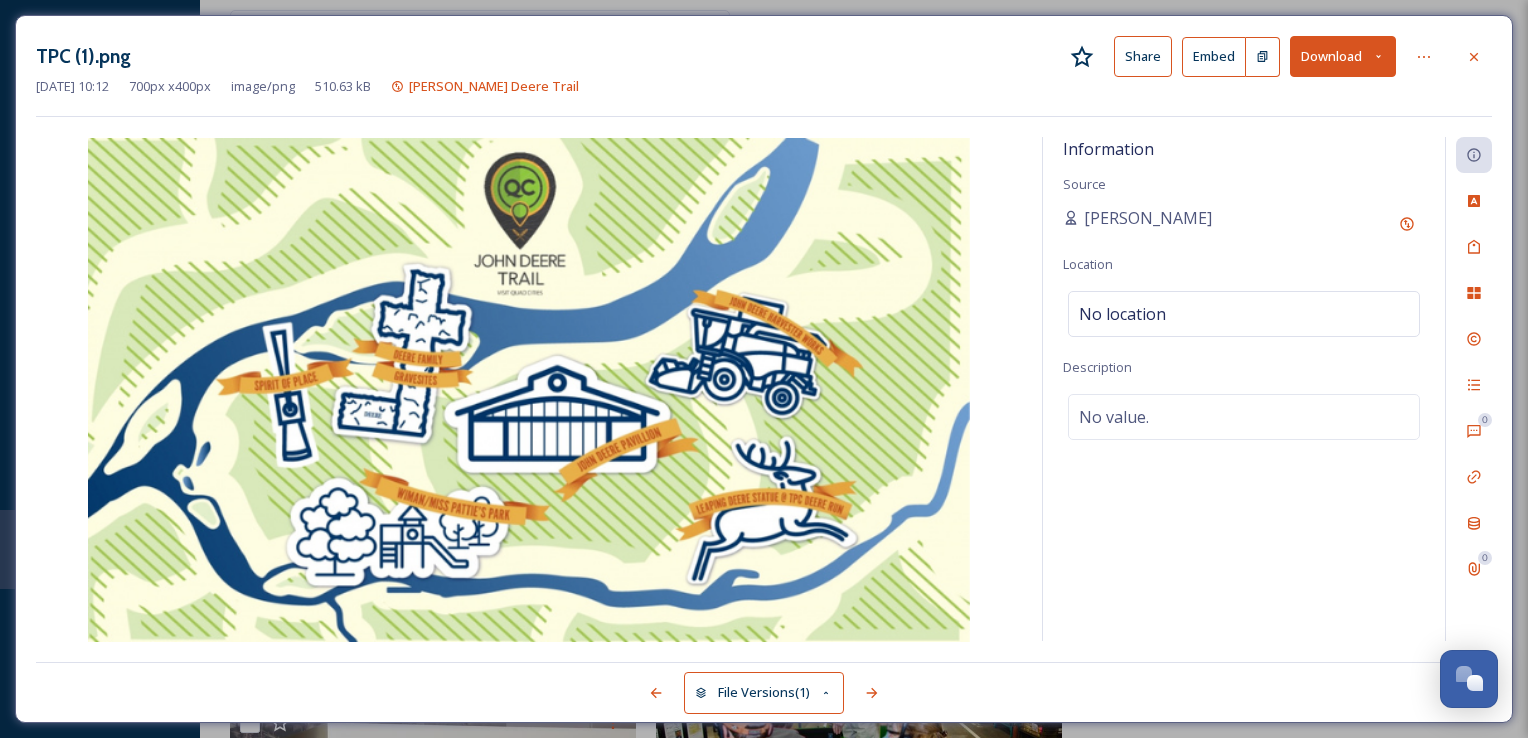 click 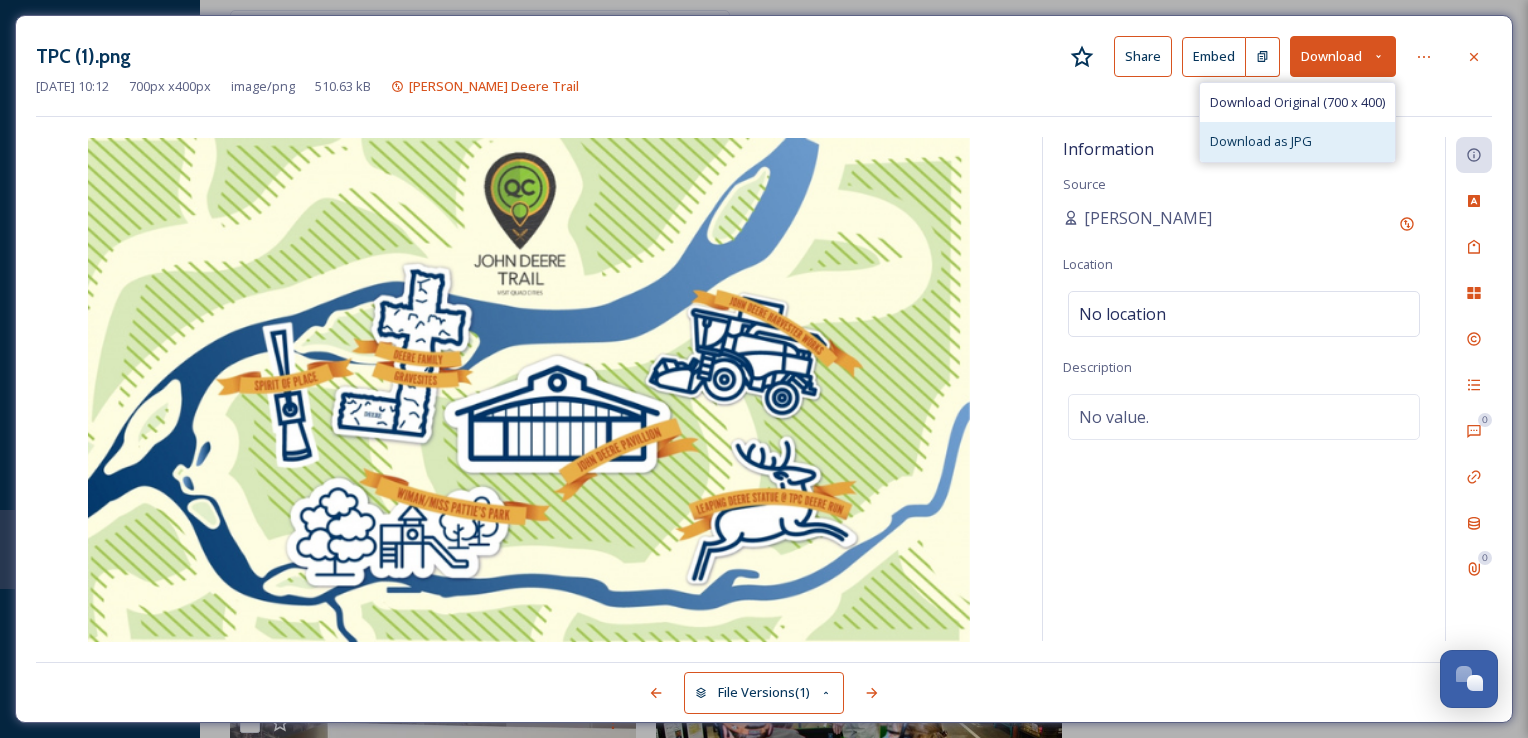 click on "Download as JPG" at bounding box center (1297, 141) 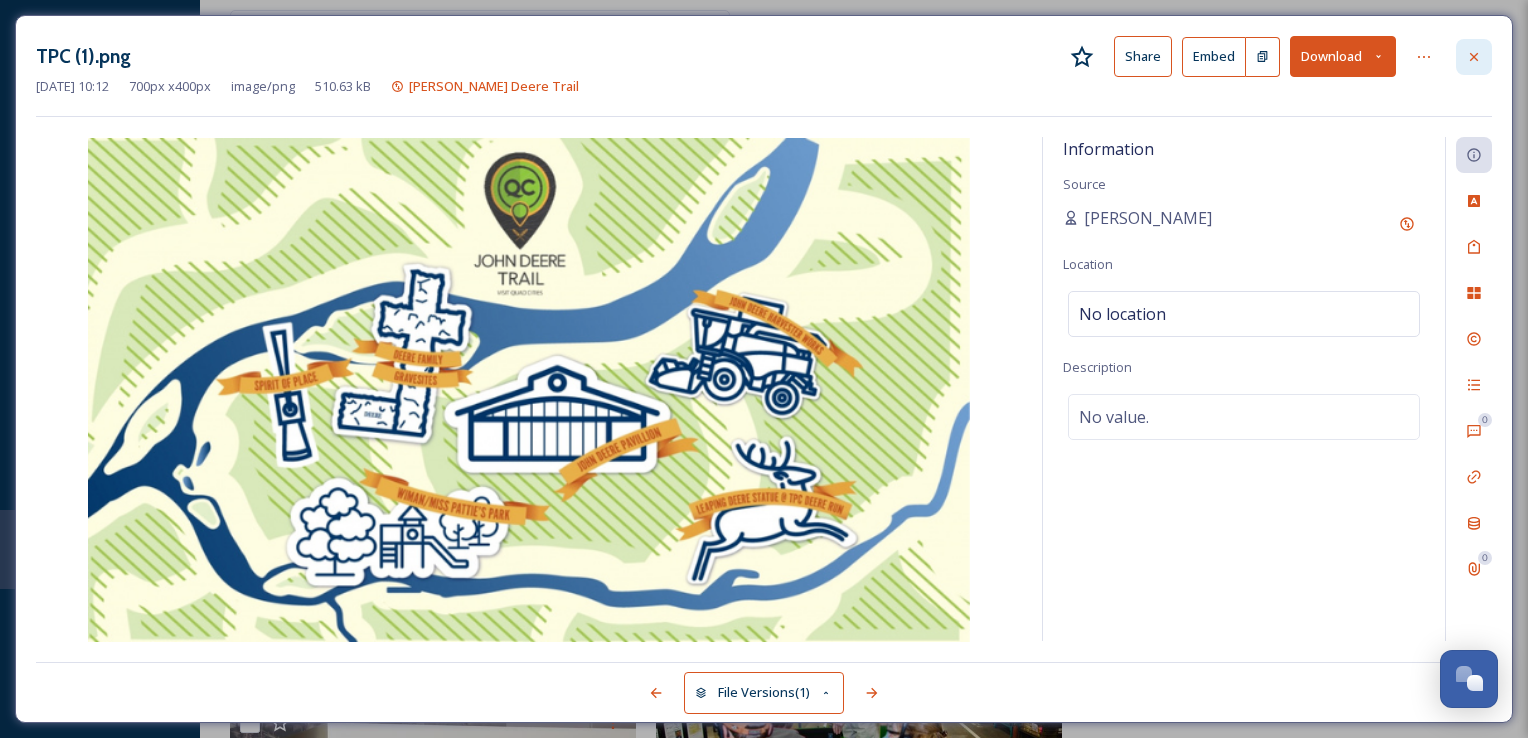click at bounding box center (1474, 57) 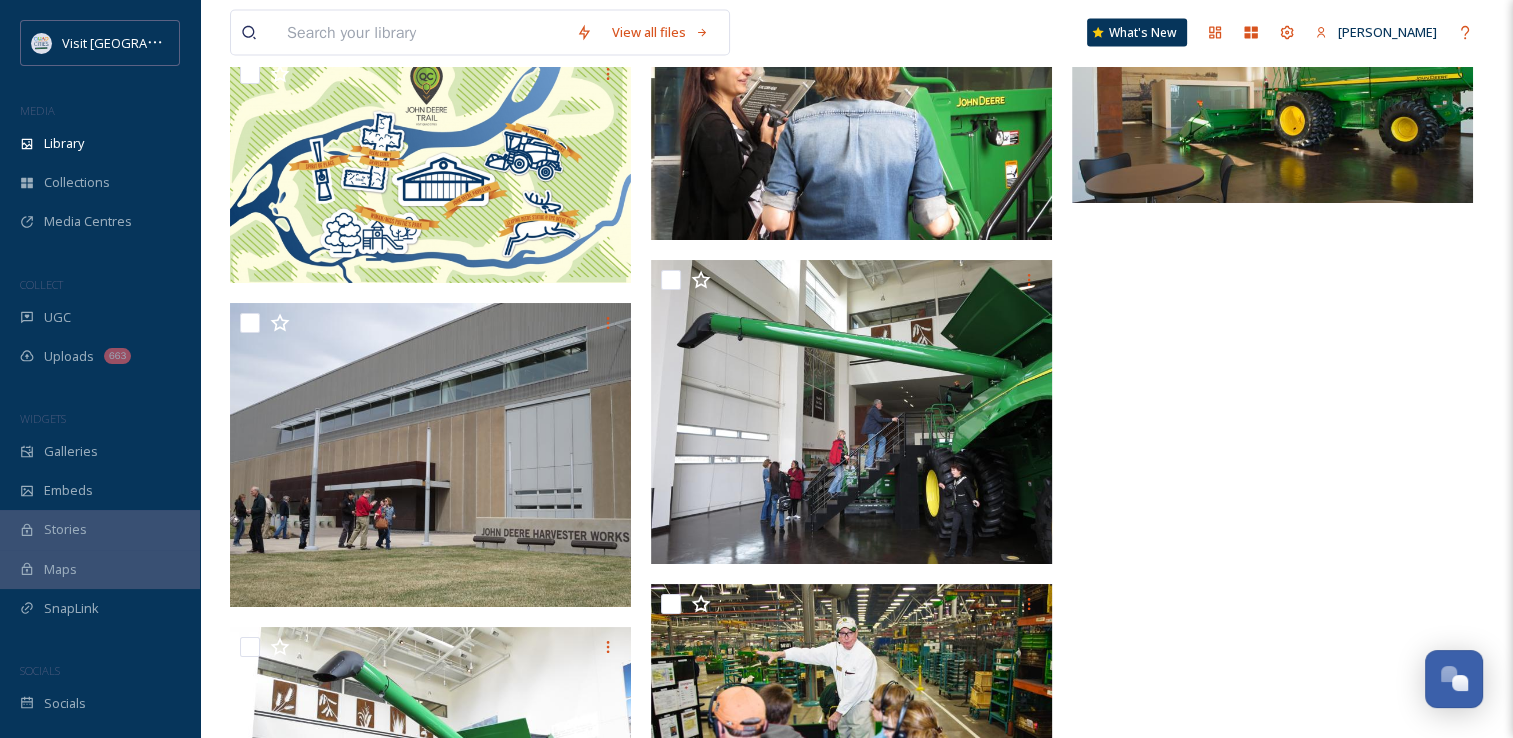 click at bounding box center (421, 33) 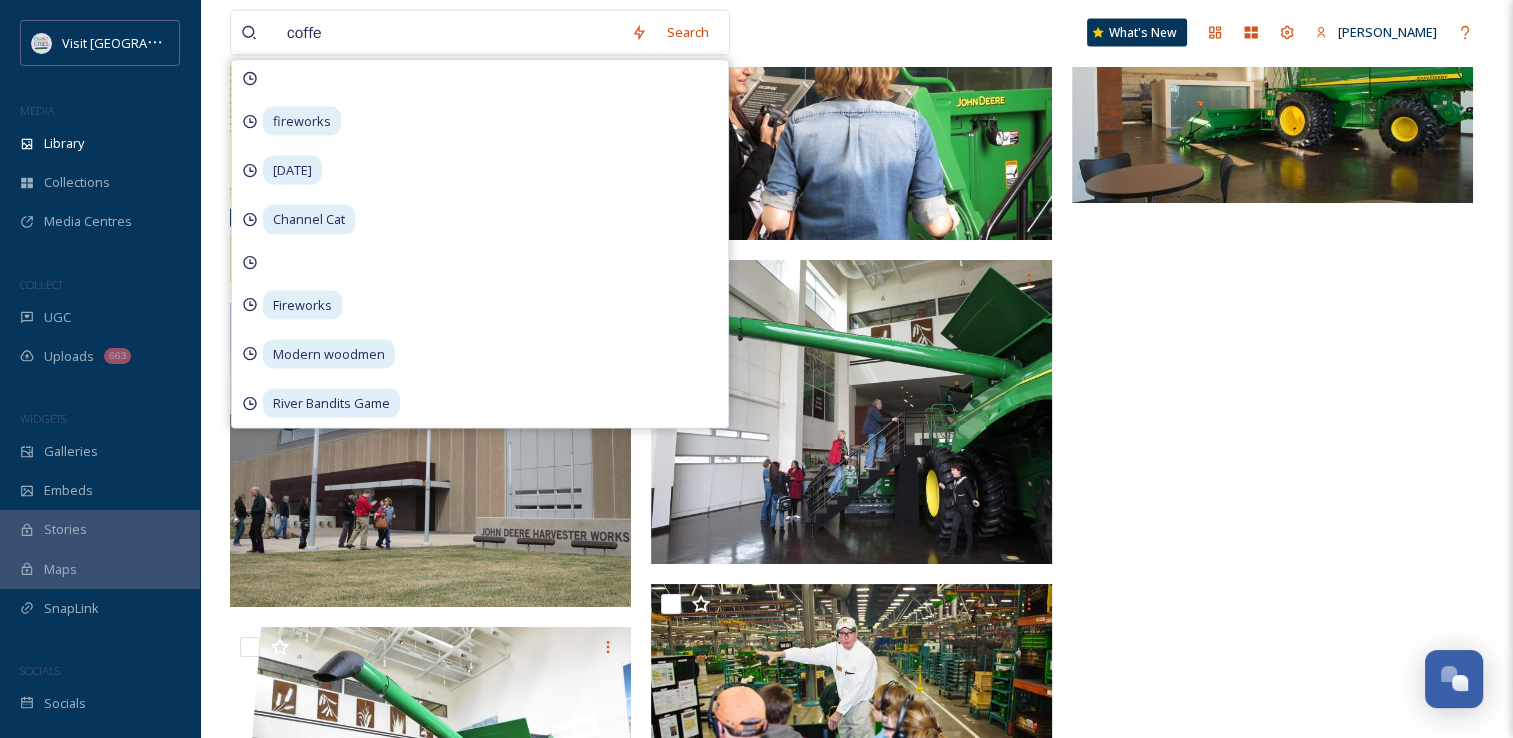 type on "coffee" 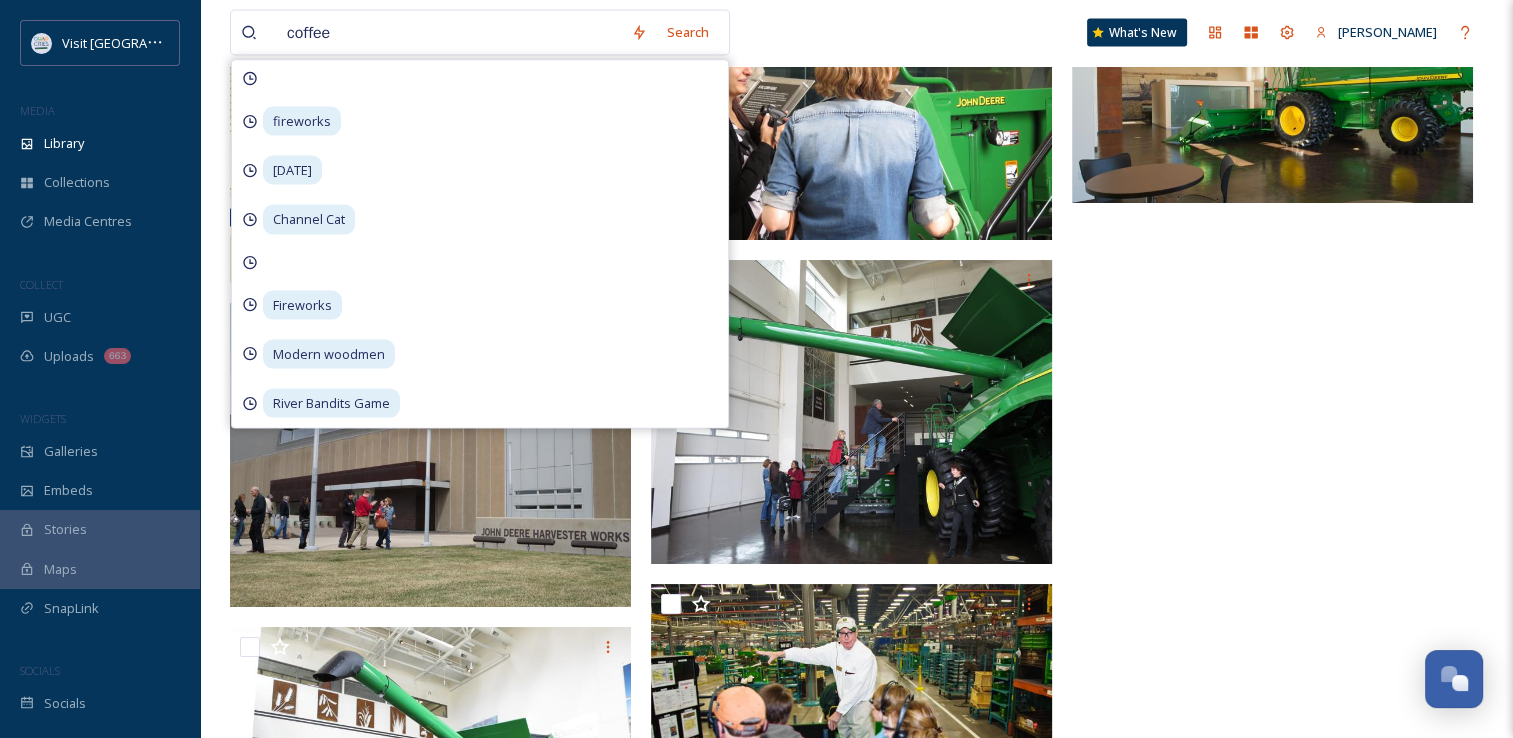 type 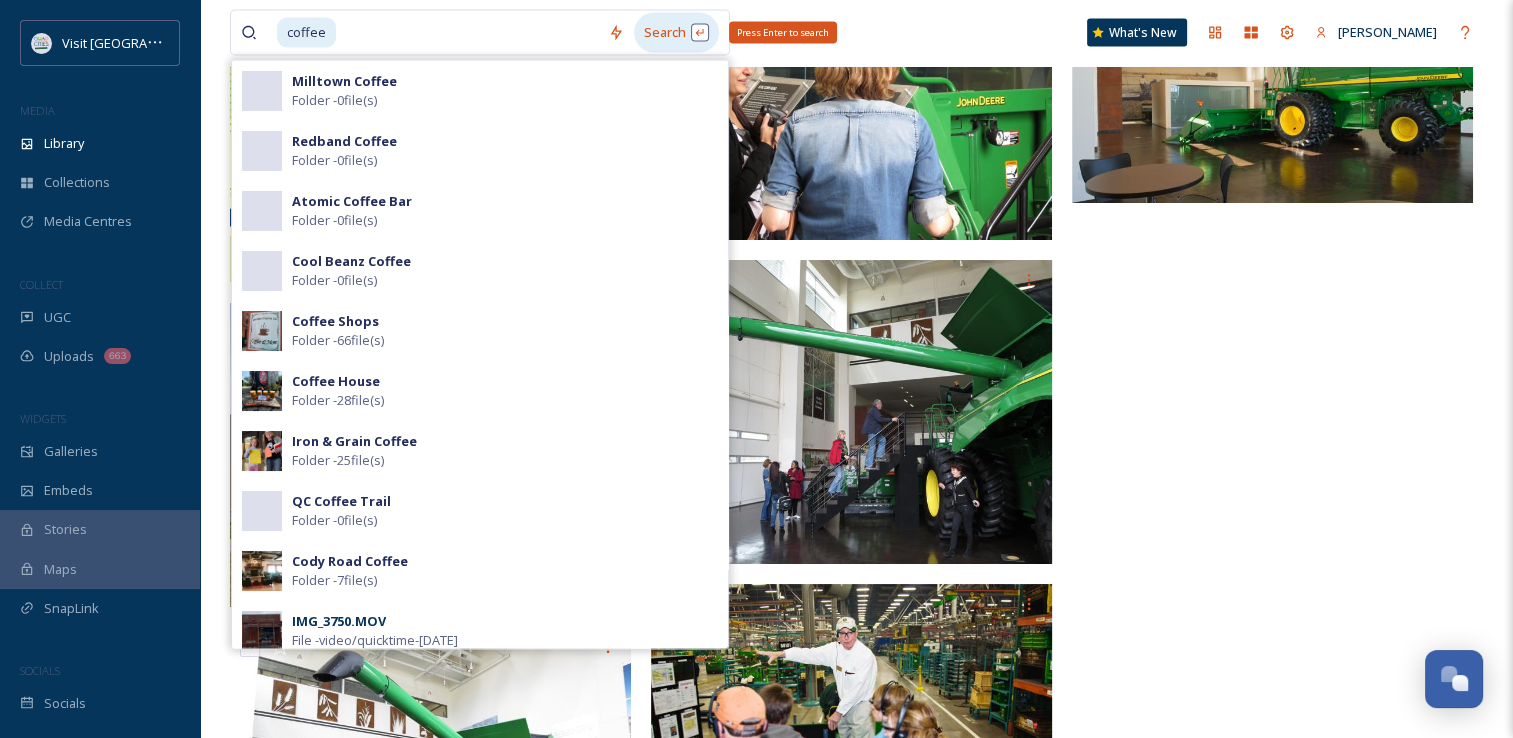 click on "Search Press Enter to search" at bounding box center (676, 32) 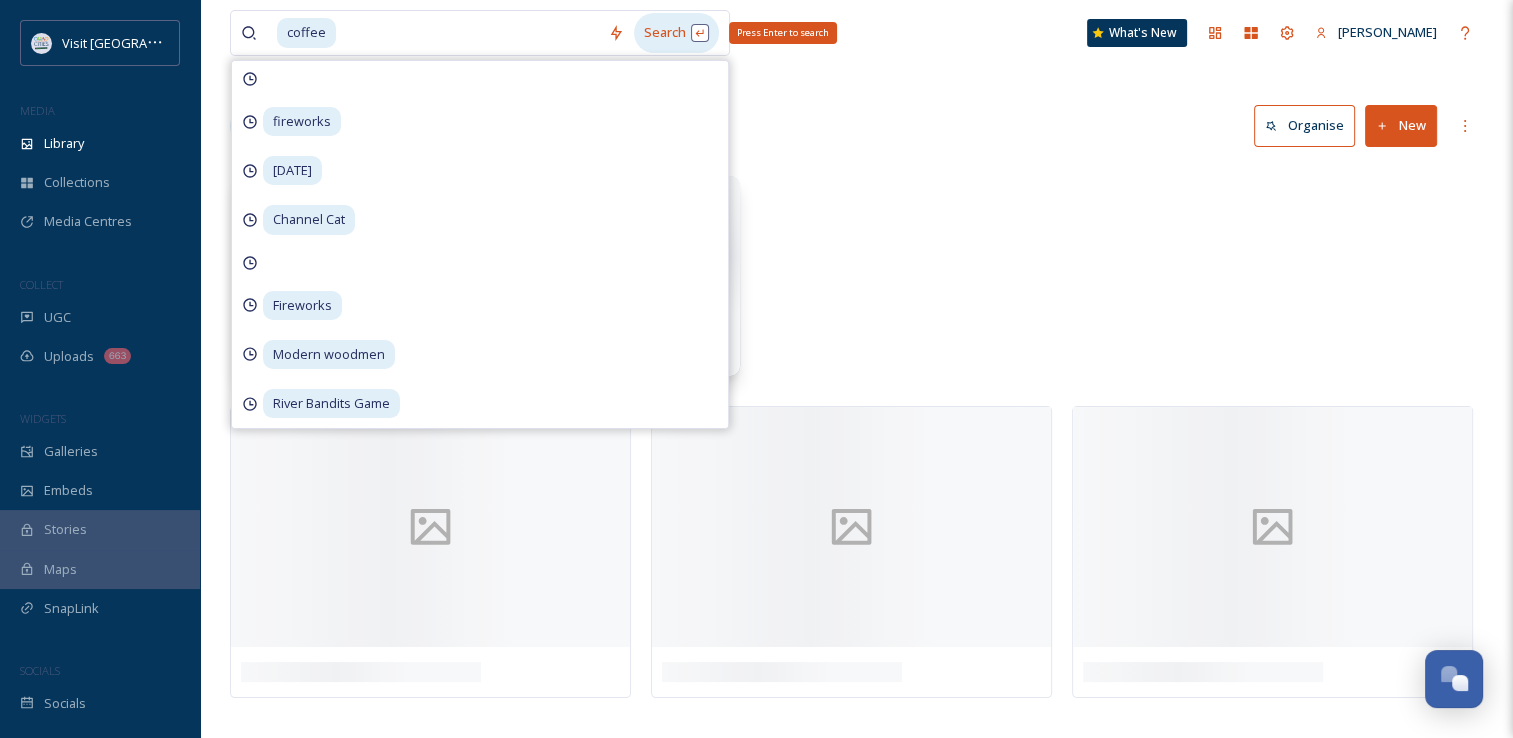 scroll, scrollTop: 0, scrollLeft: 0, axis: both 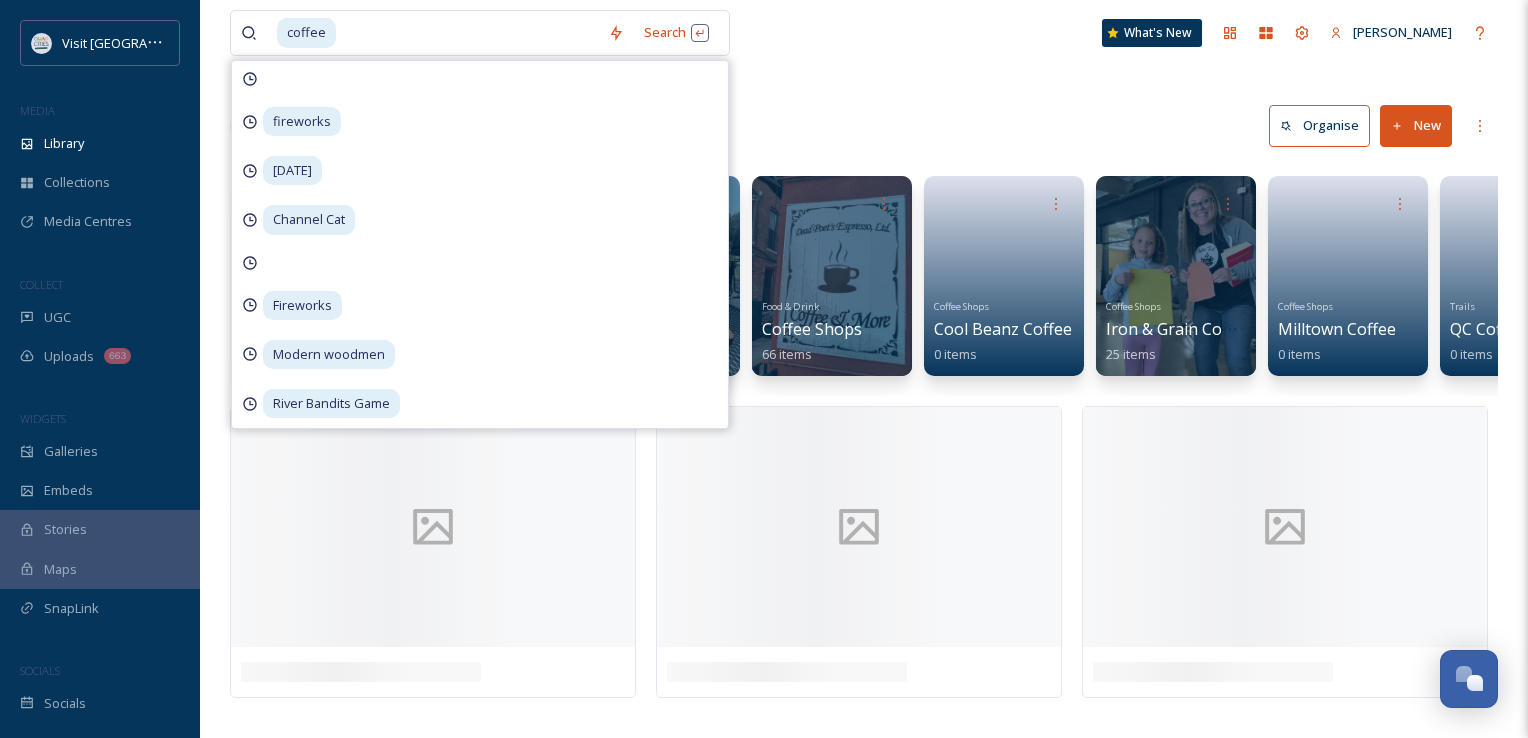click on "Library Search Organise New" at bounding box center [864, 126] 